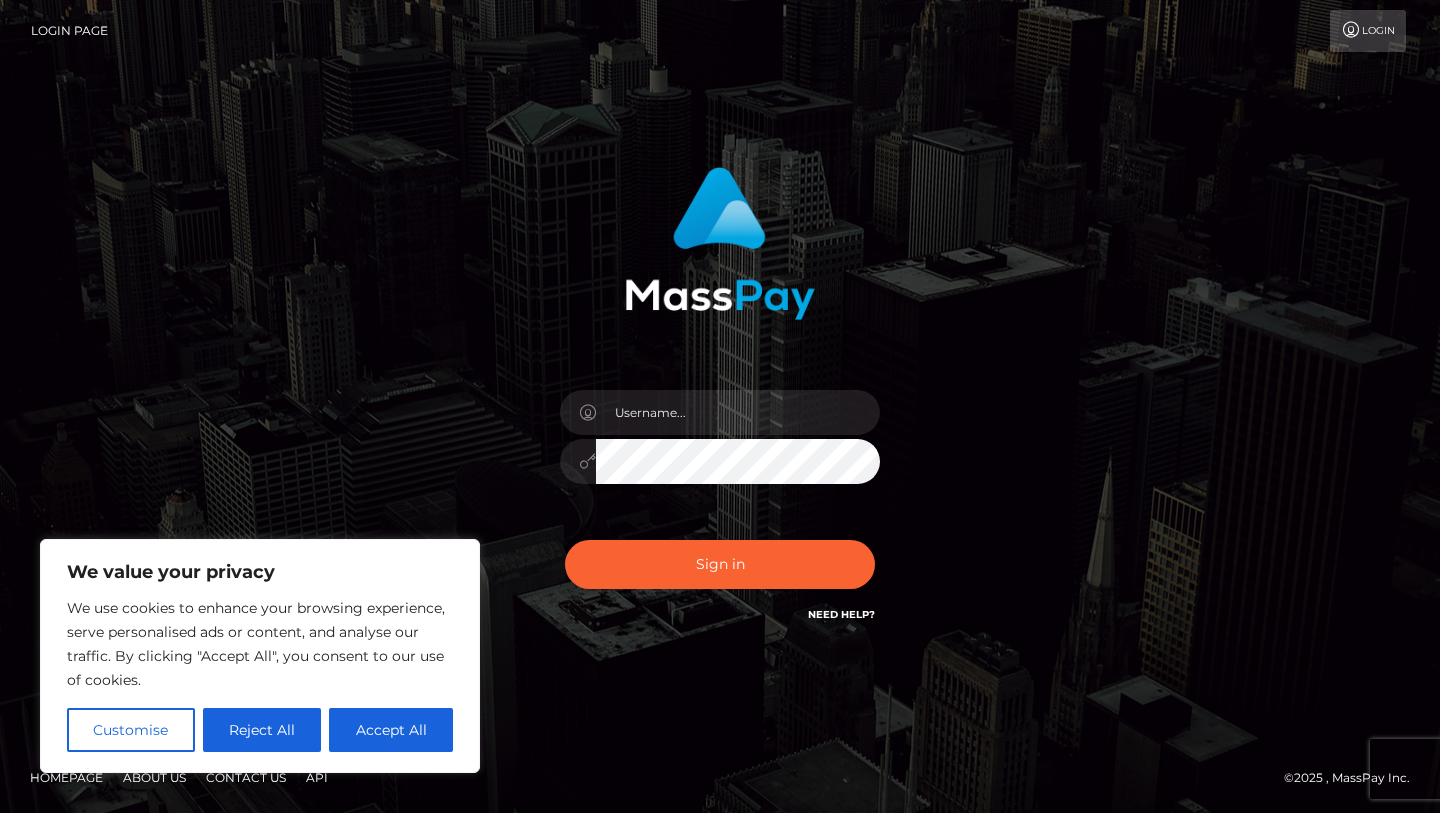 scroll, scrollTop: 0, scrollLeft: 0, axis: both 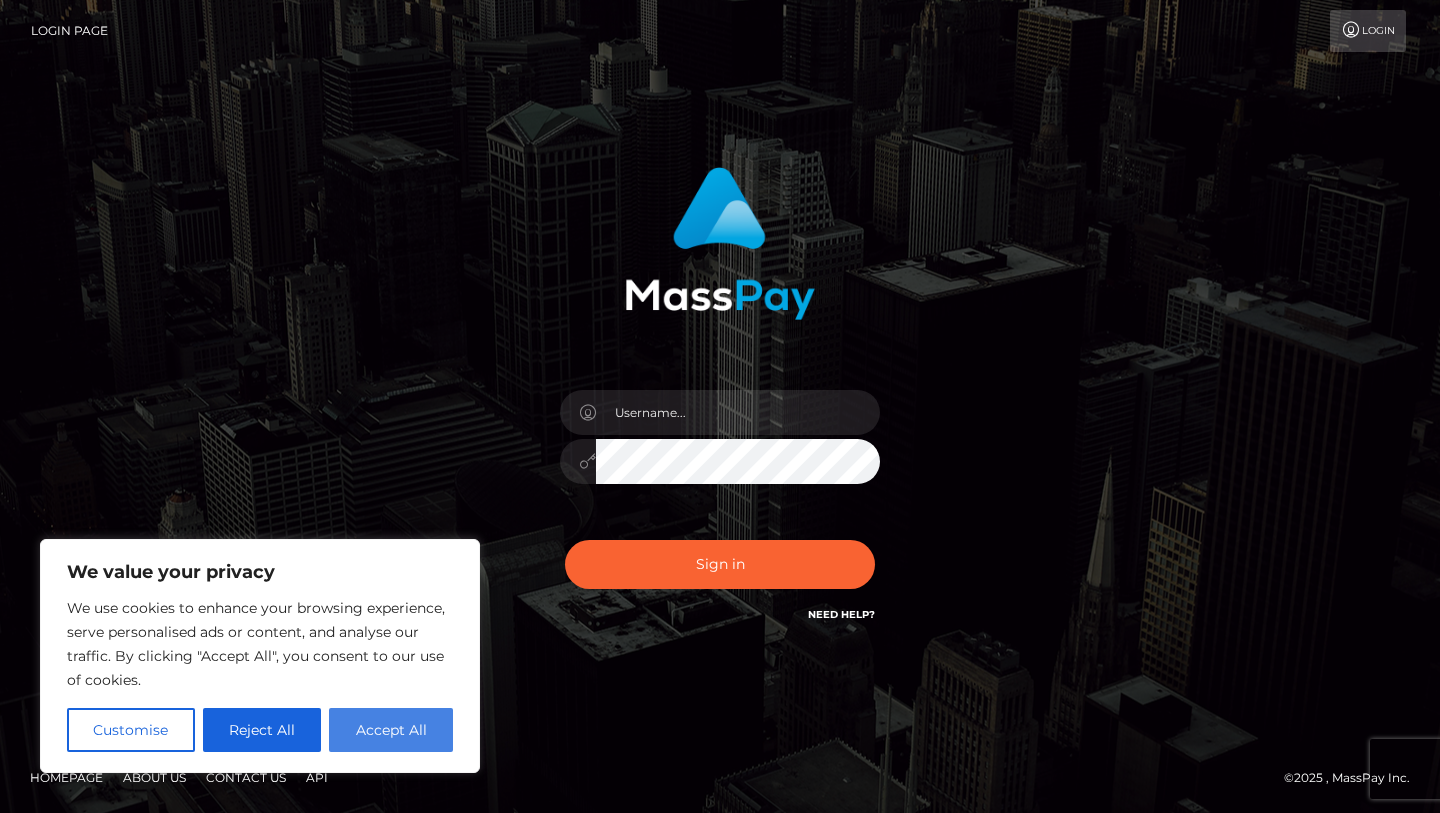 click on "Accept All" at bounding box center [391, 730] 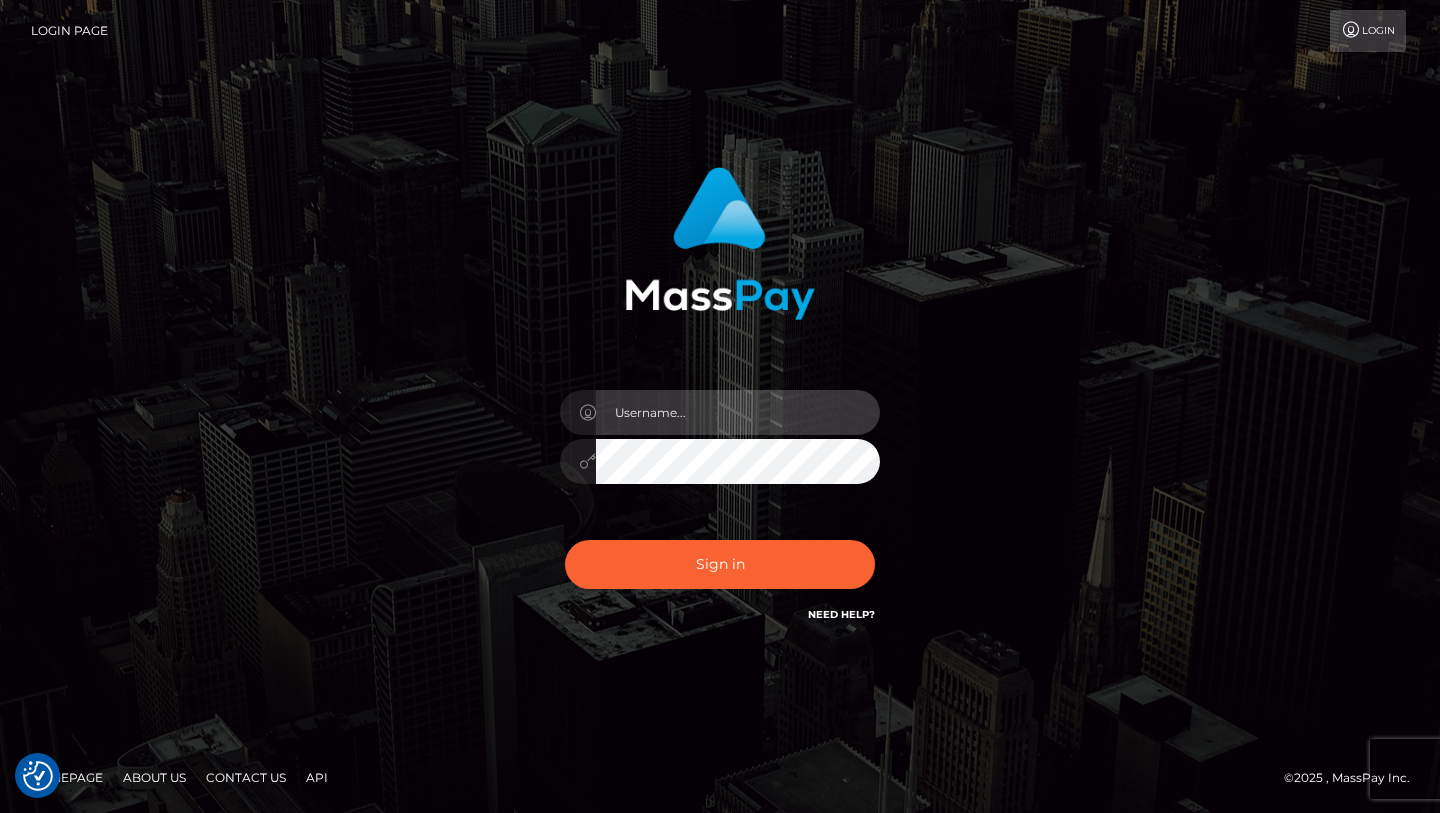 click at bounding box center (738, 412) 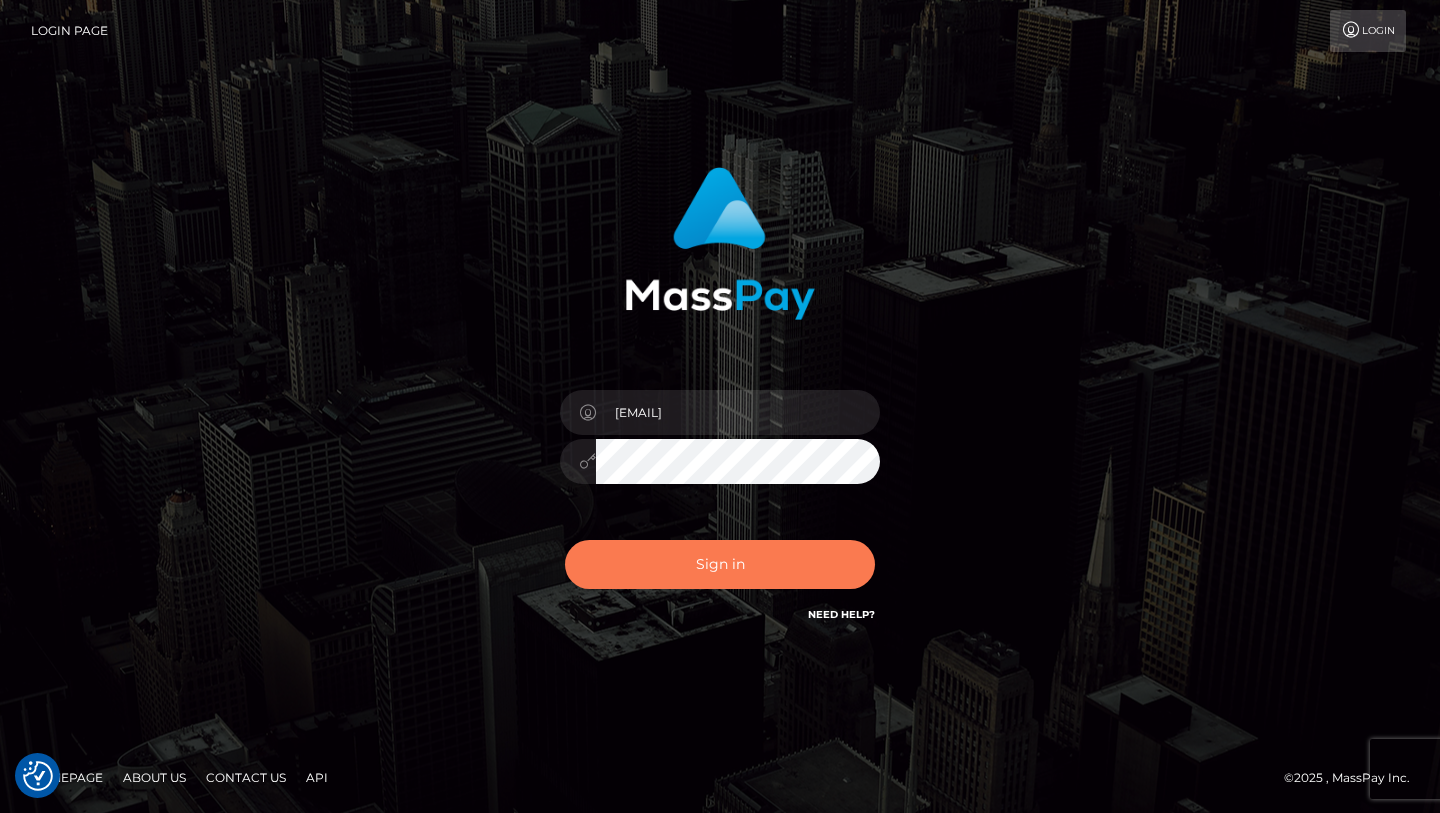 click on "Sign in" at bounding box center [720, 564] 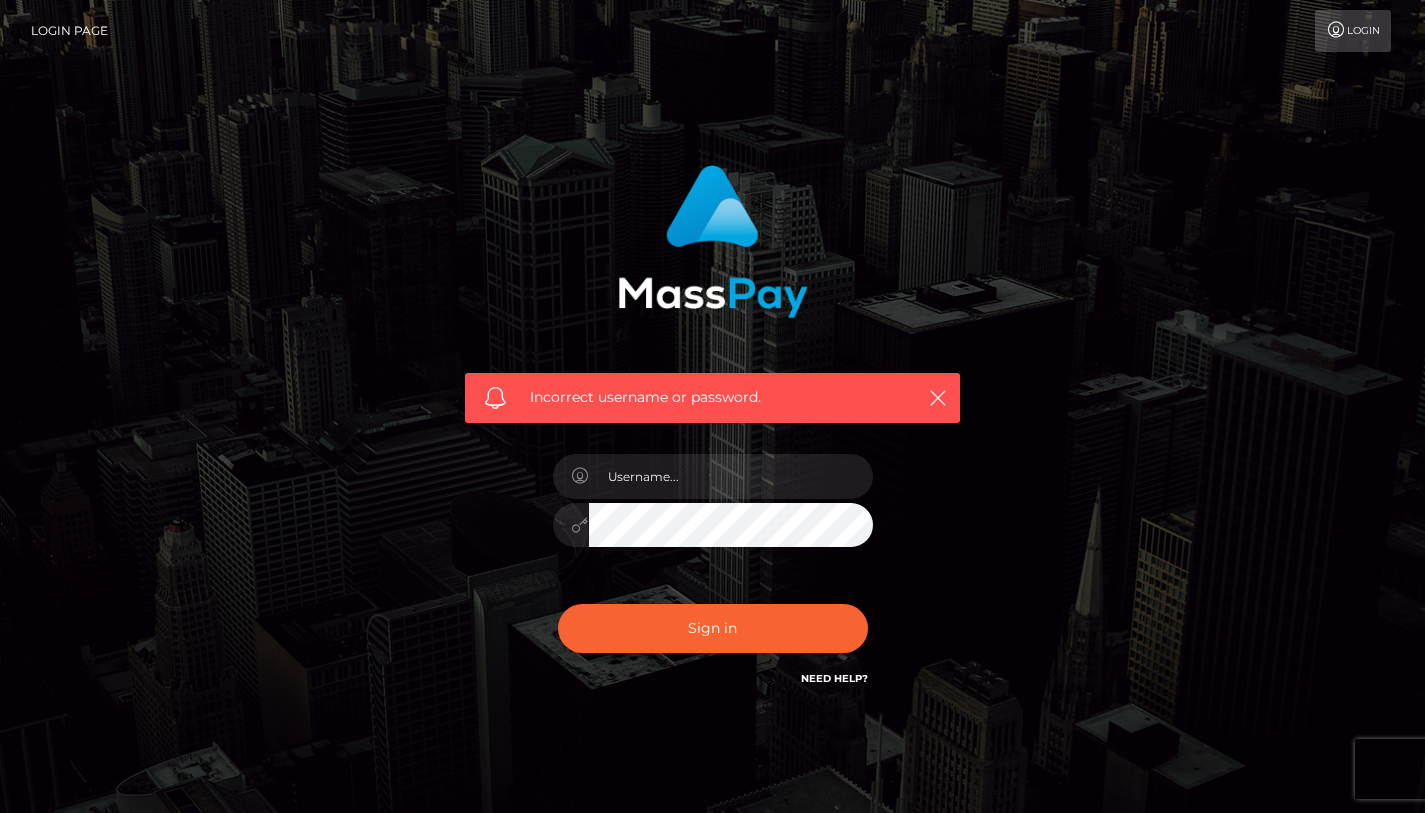 scroll, scrollTop: 0, scrollLeft: 0, axis: both 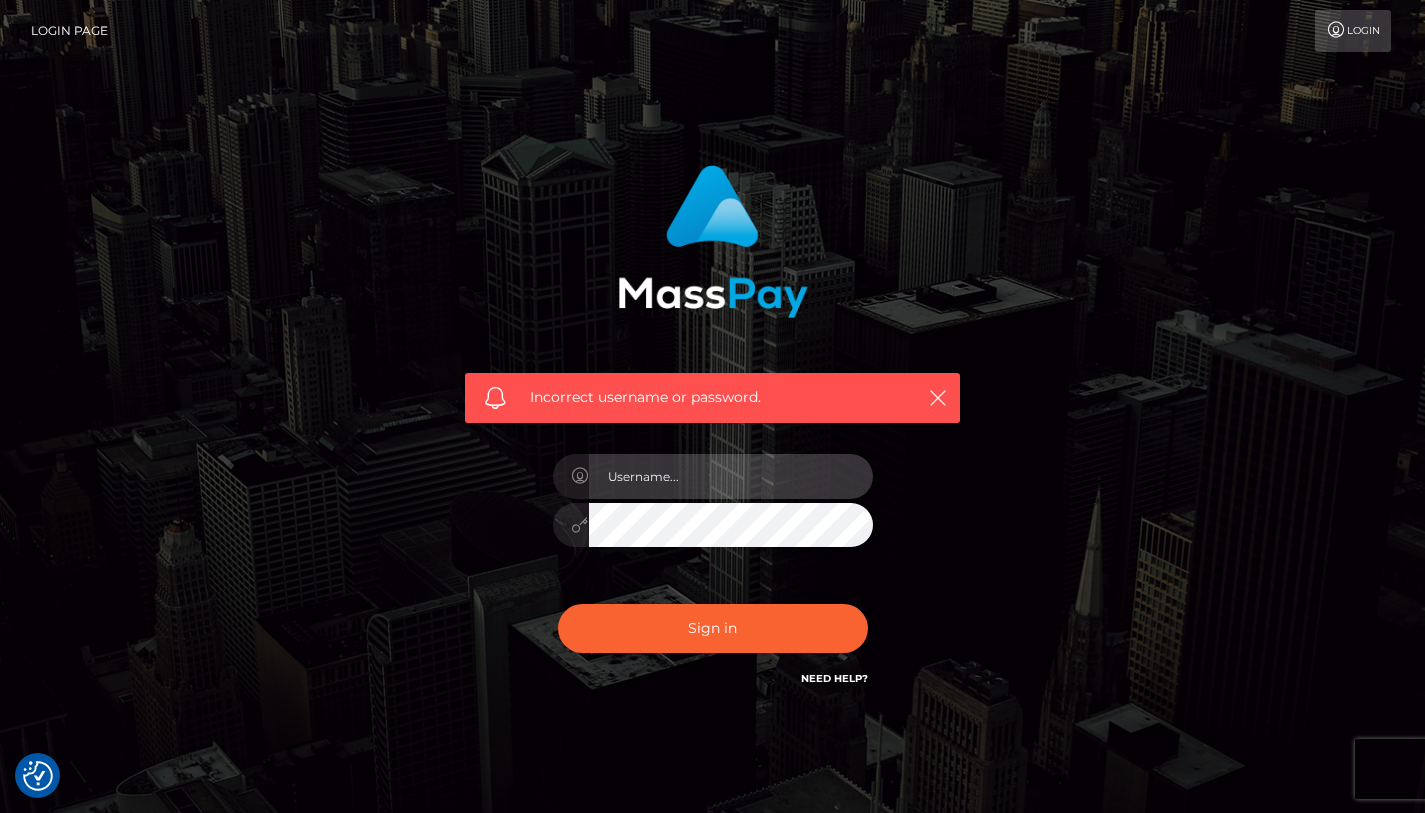click at bounding box center (731, 476) 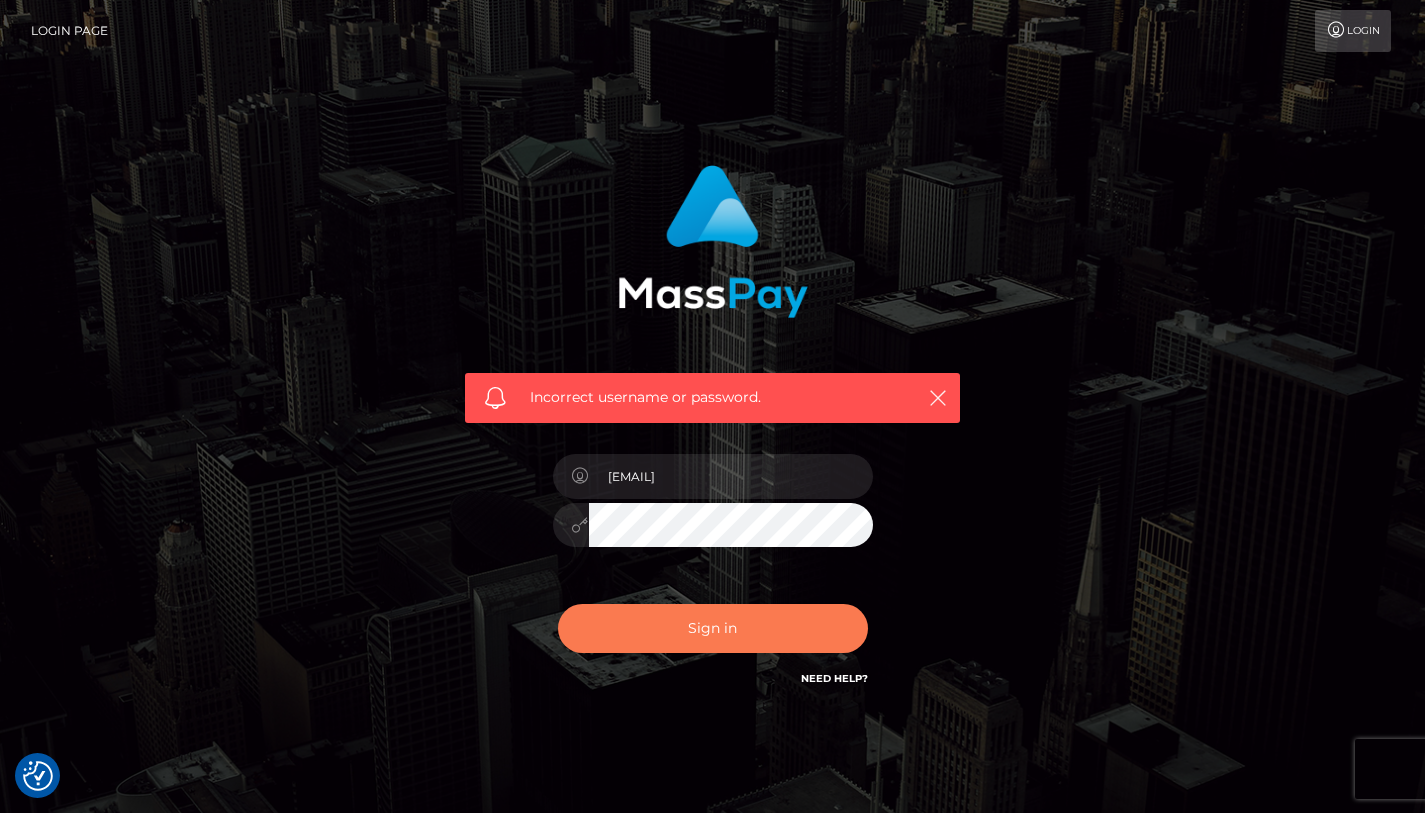 click on "Sign in" at bounding box center (713, 628) 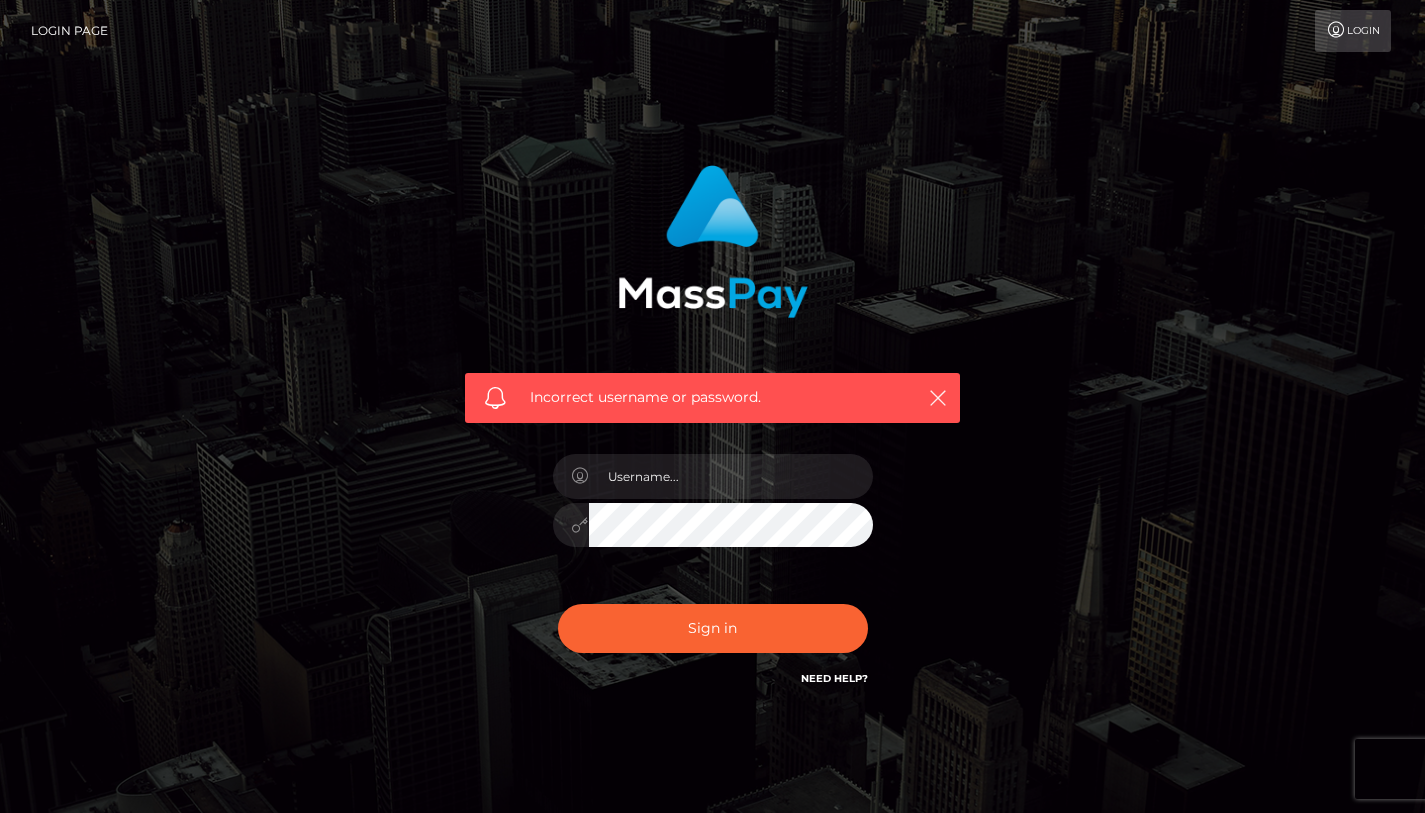 scroll, scrollTop: 0, scrollLeft: 0, axis: both 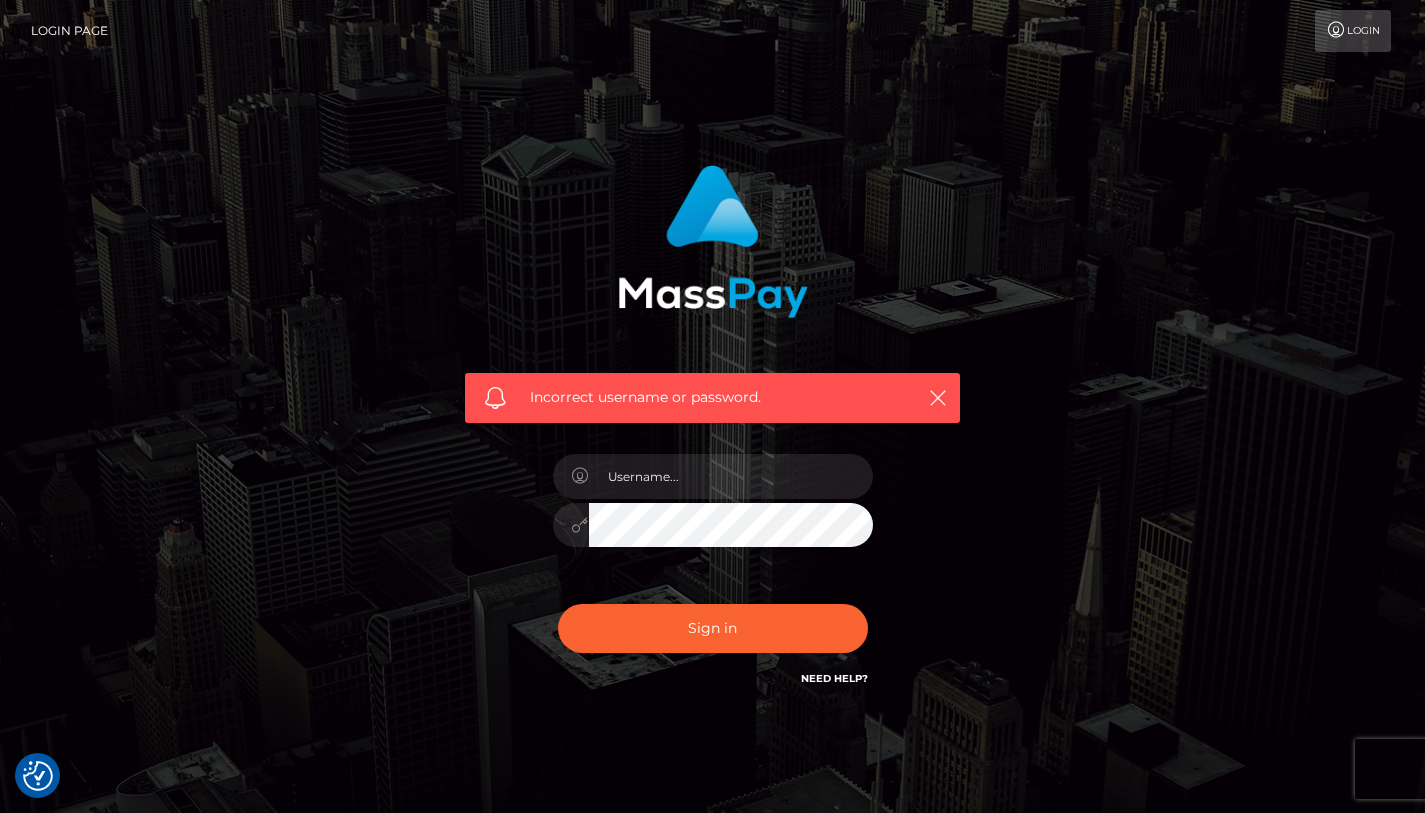 click on "Incorrect username or password." at bounding box center [712, 398] 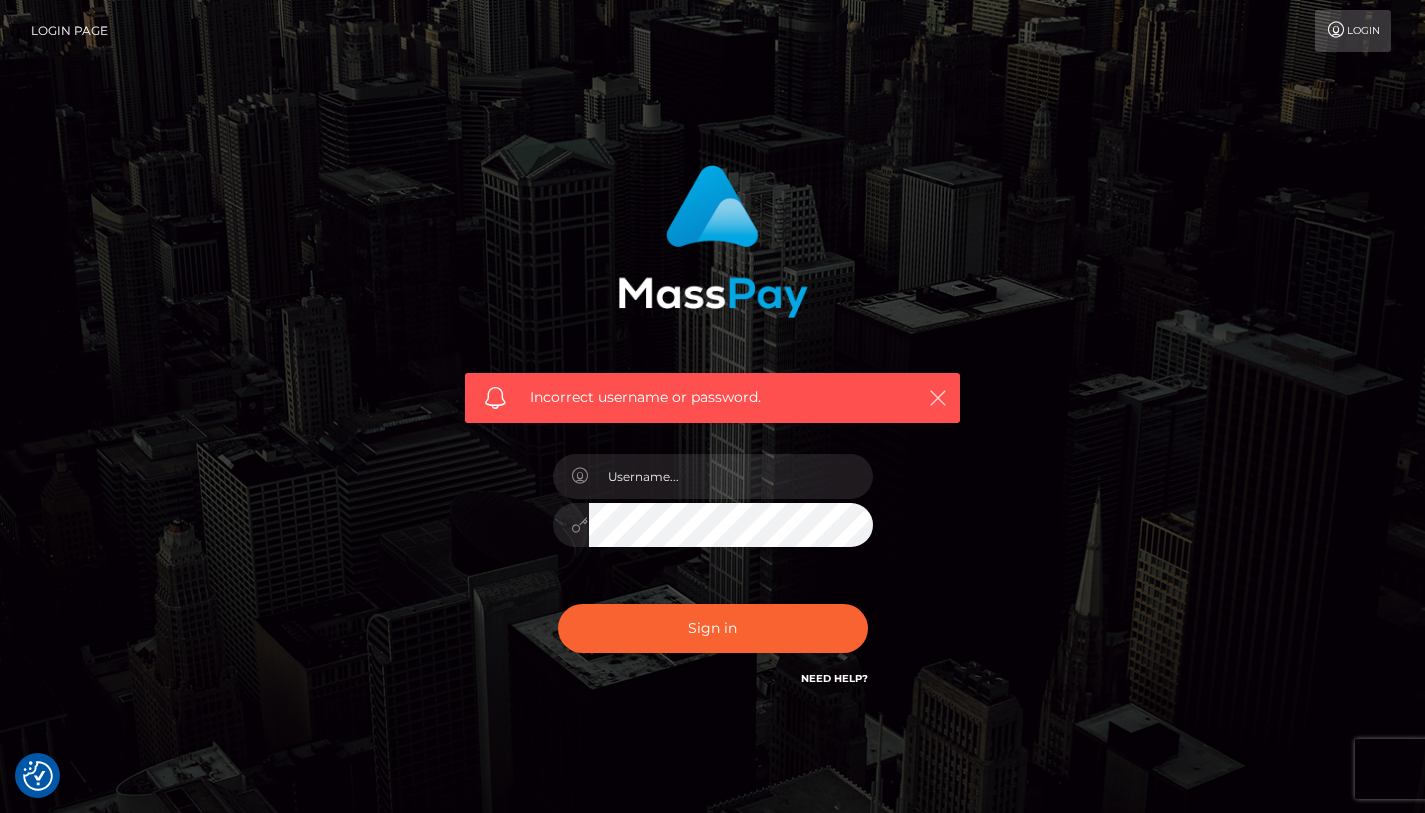 click at bounding box center [938, 398] 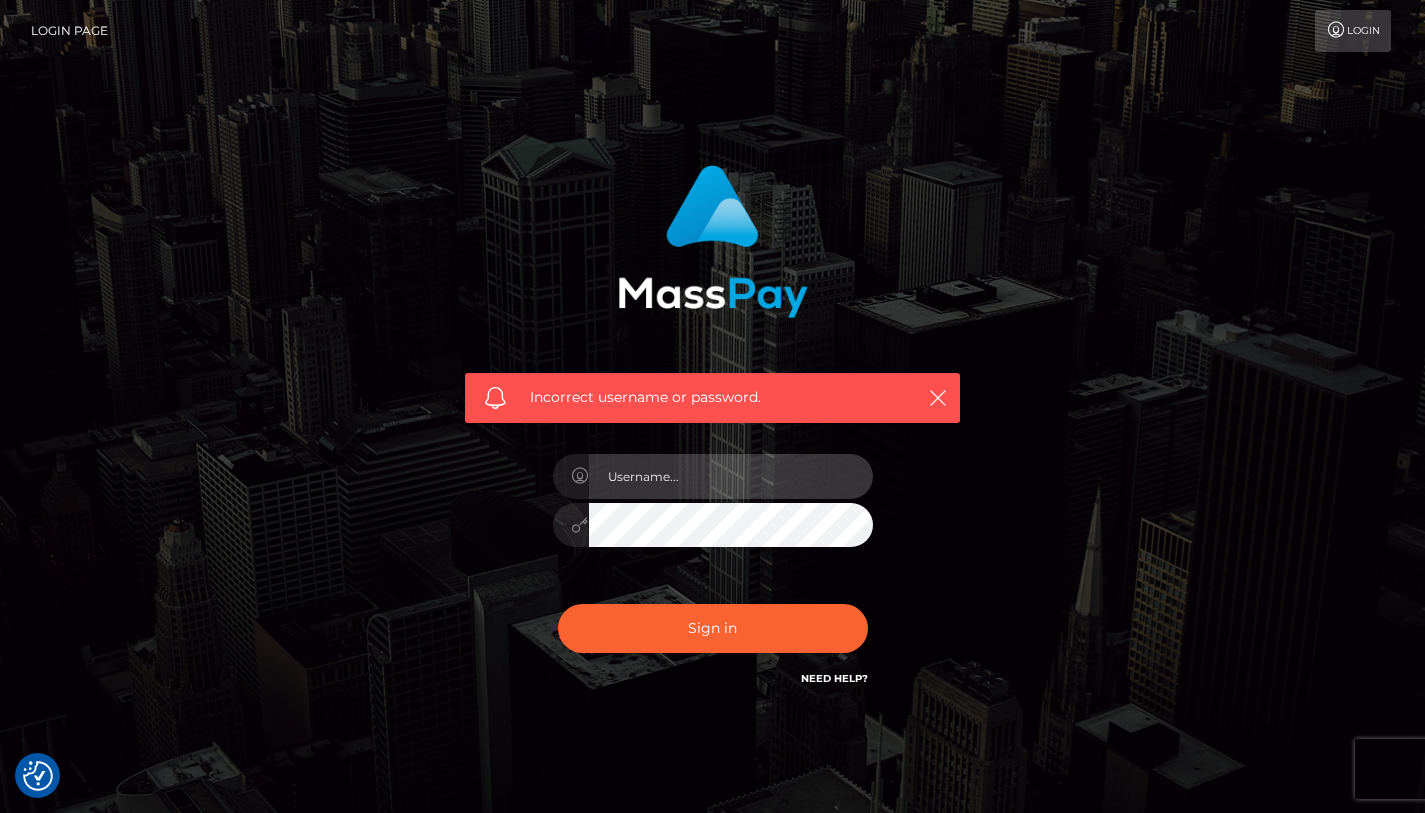 click at bounding box center [731, 476] 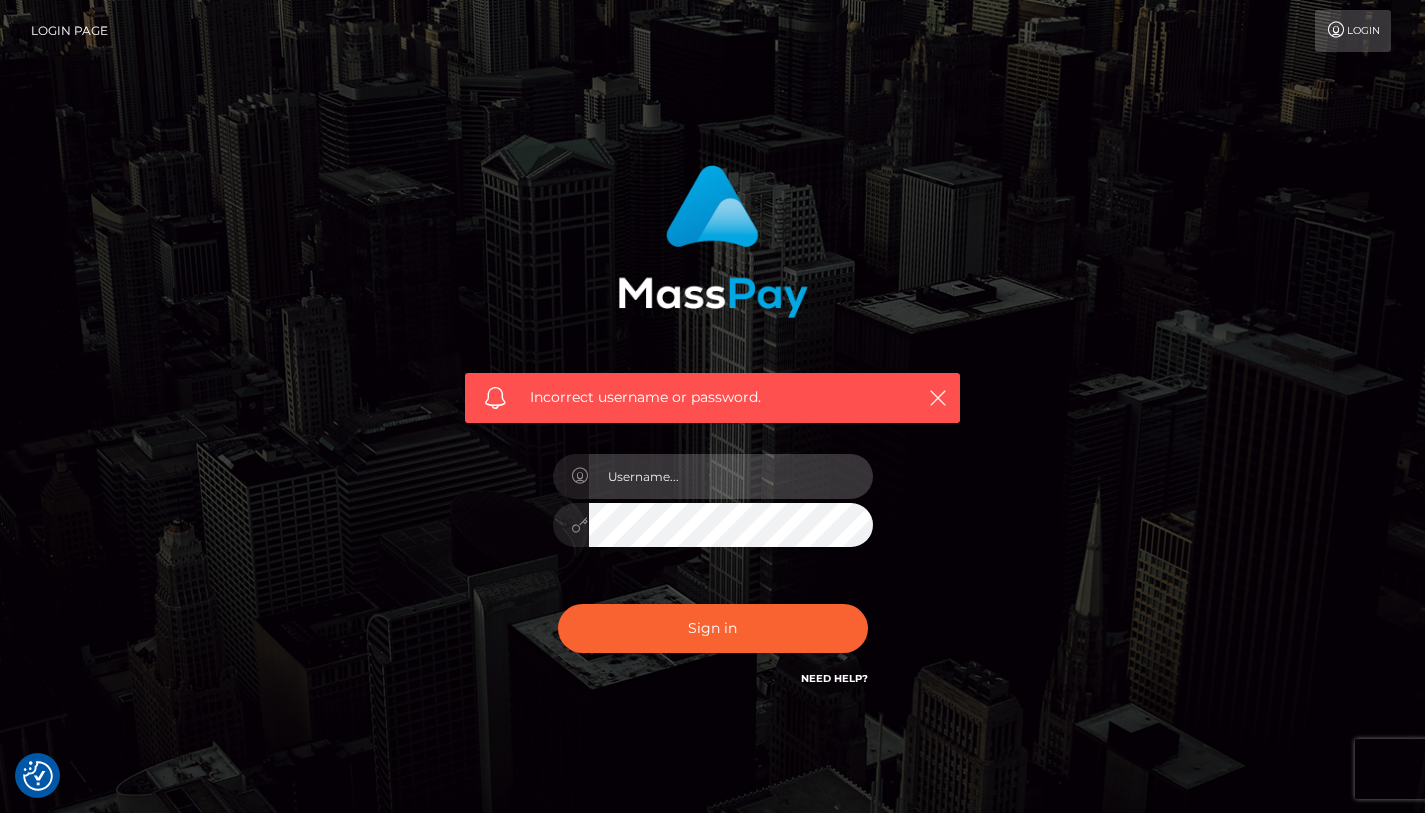 type on "[EMAIL]" 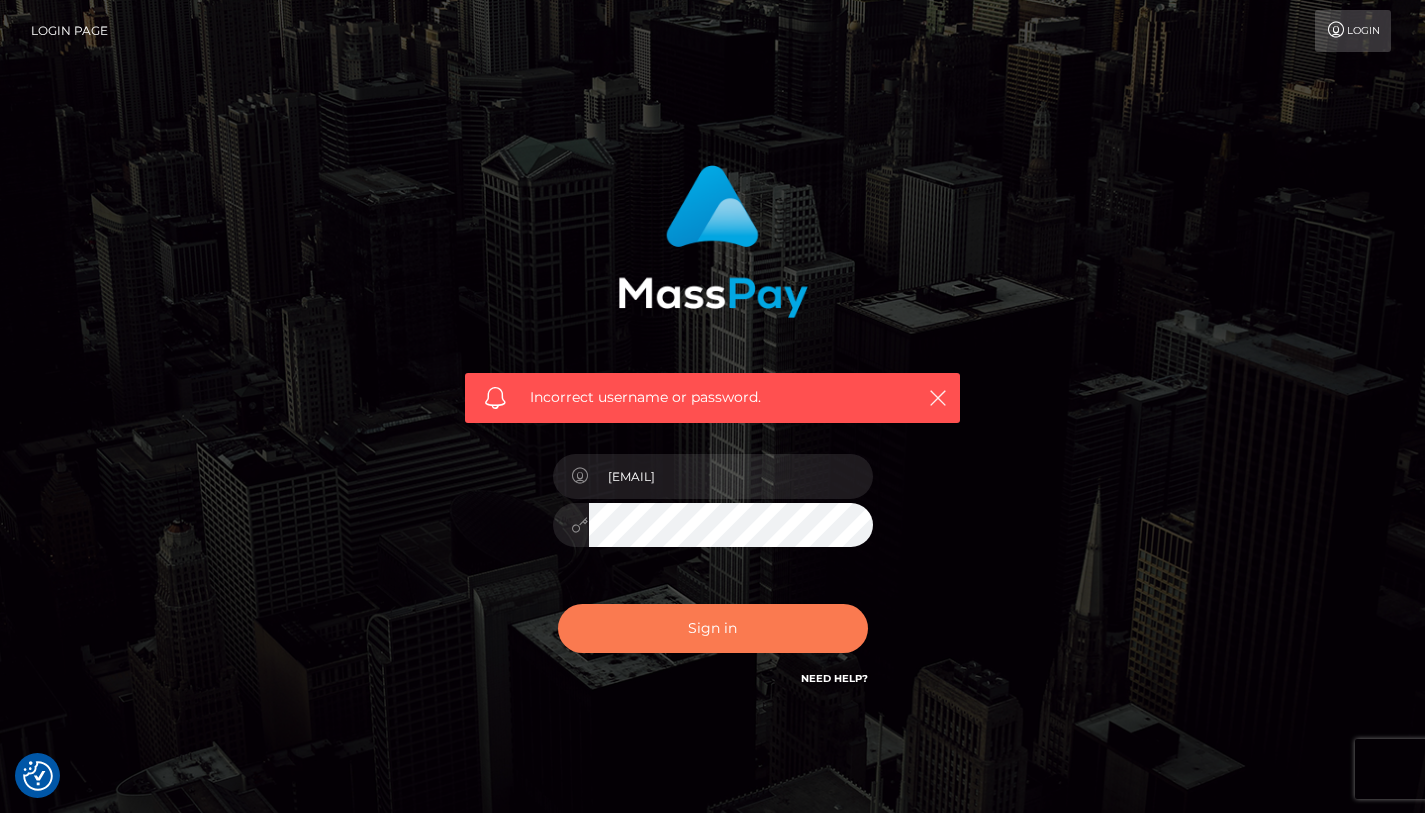 click on "Sign in" at bounding box center (713, 628) 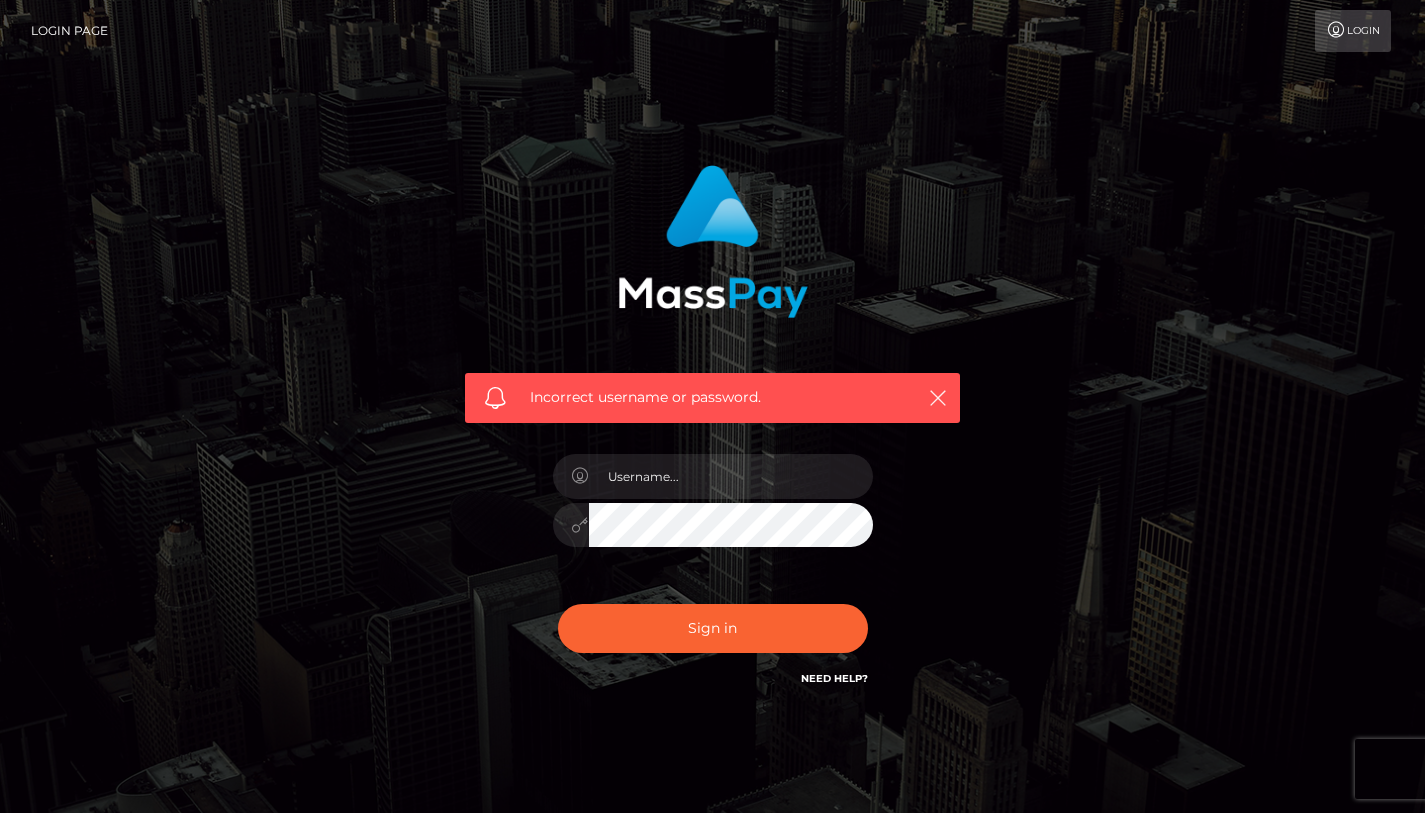 scroll, scrollTop: 0, scrollLeft: 0, axis: both 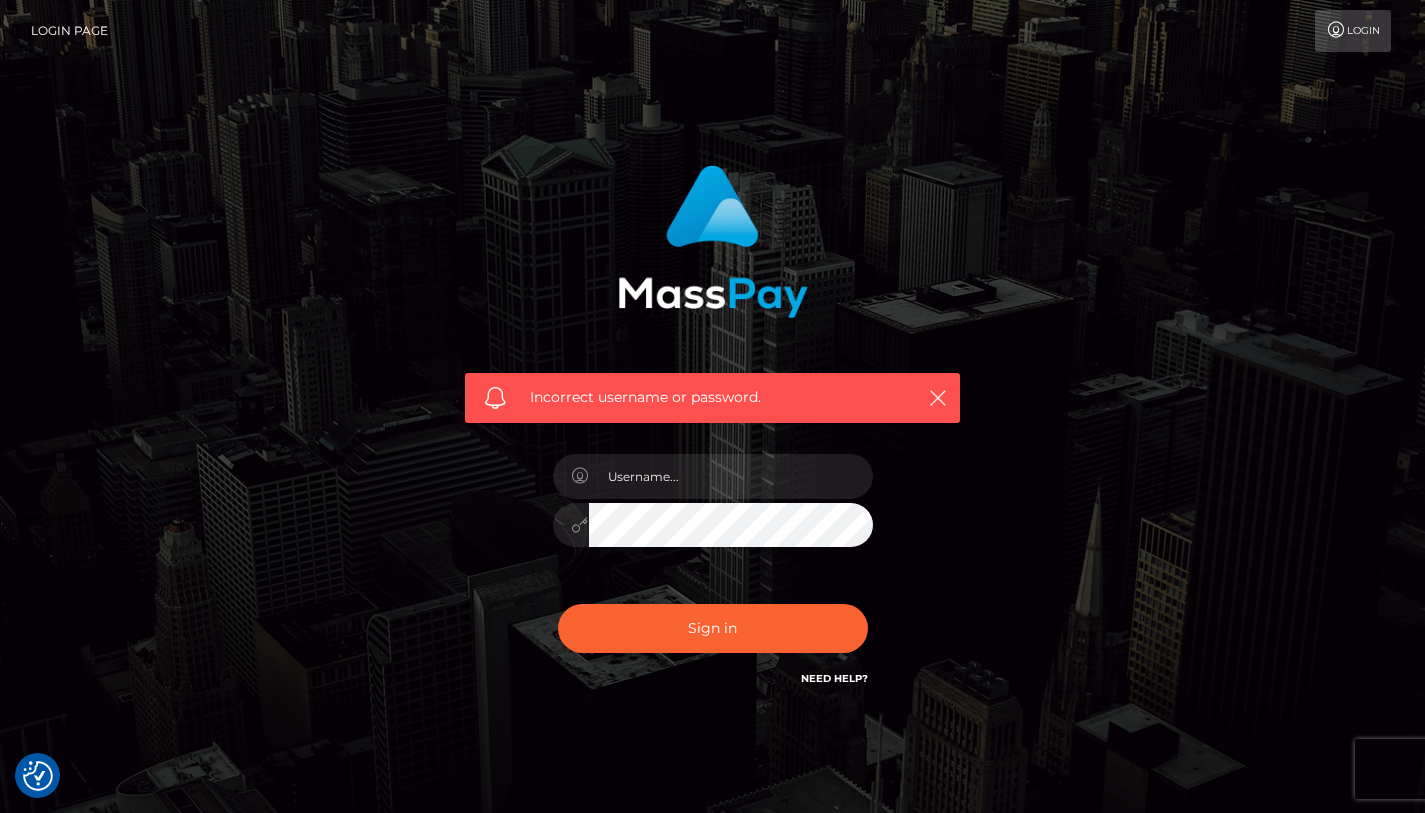 click on "Need
Help?" at bounding box center [834, 678] 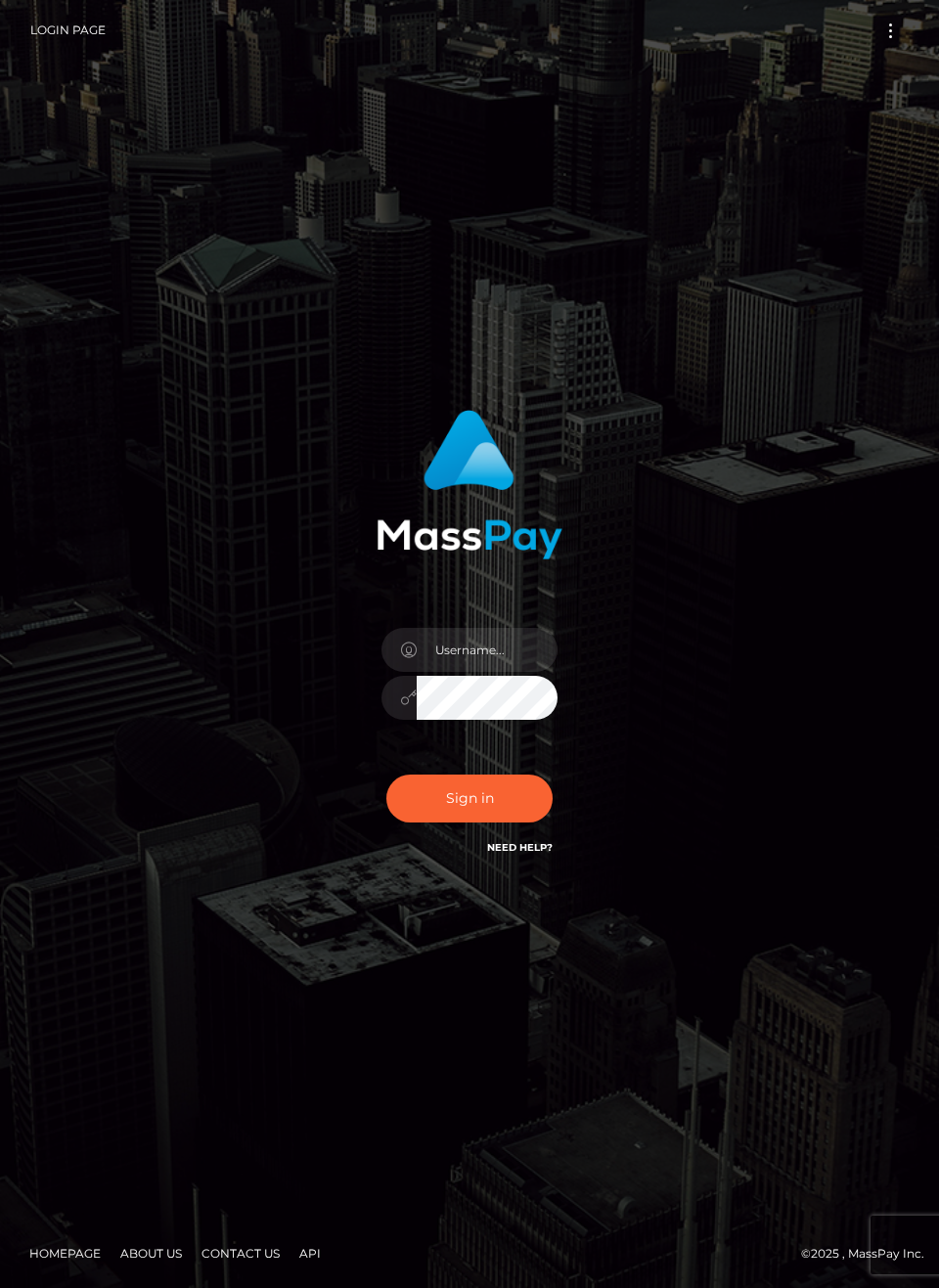 scroll, scrollTop: 0, scrollLeft: 0, axis: both 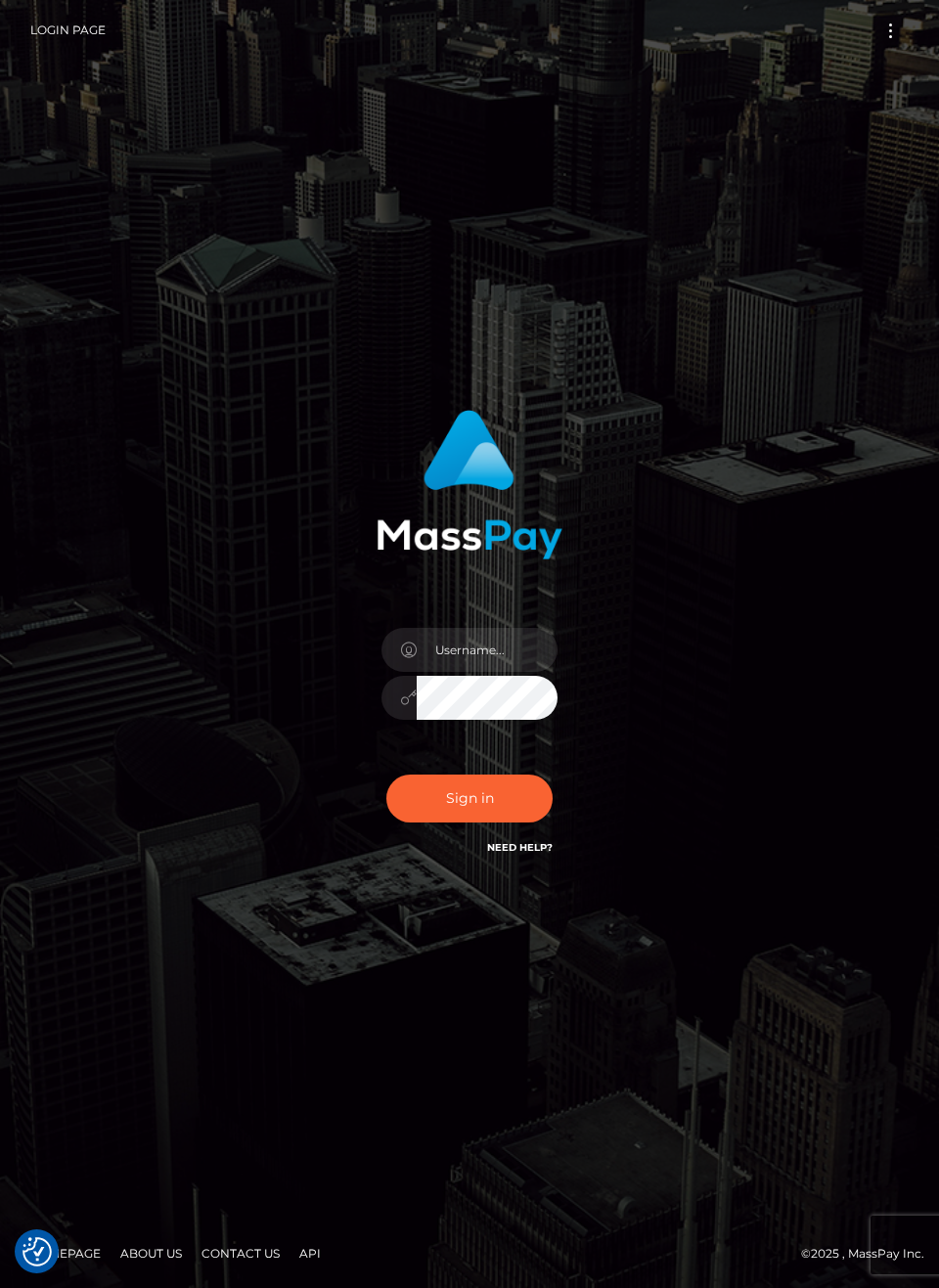type on "[USERNAME]@[EXAMPLE.COM]" 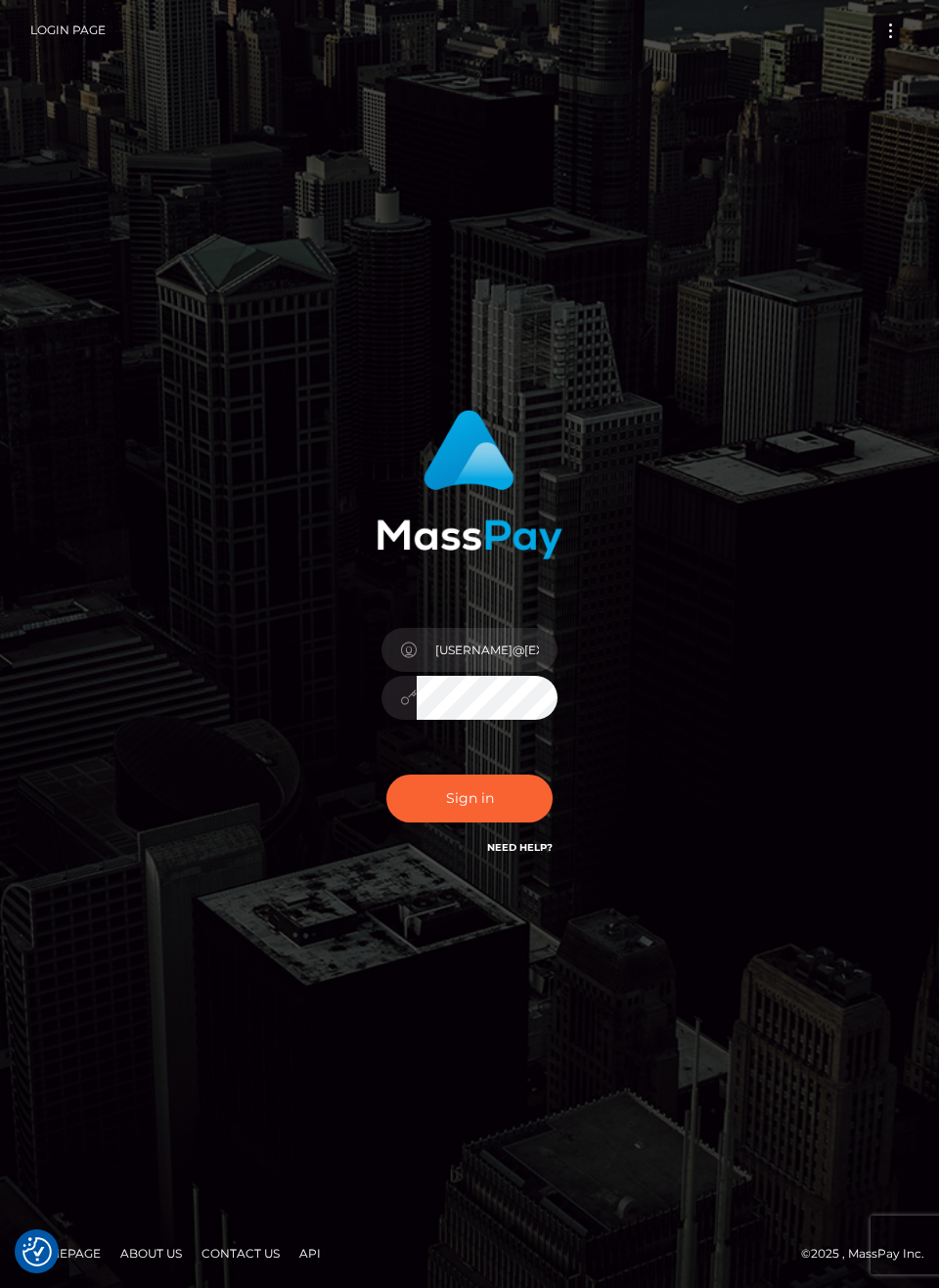 click on "Sign in" at bounding box center (470, 798) 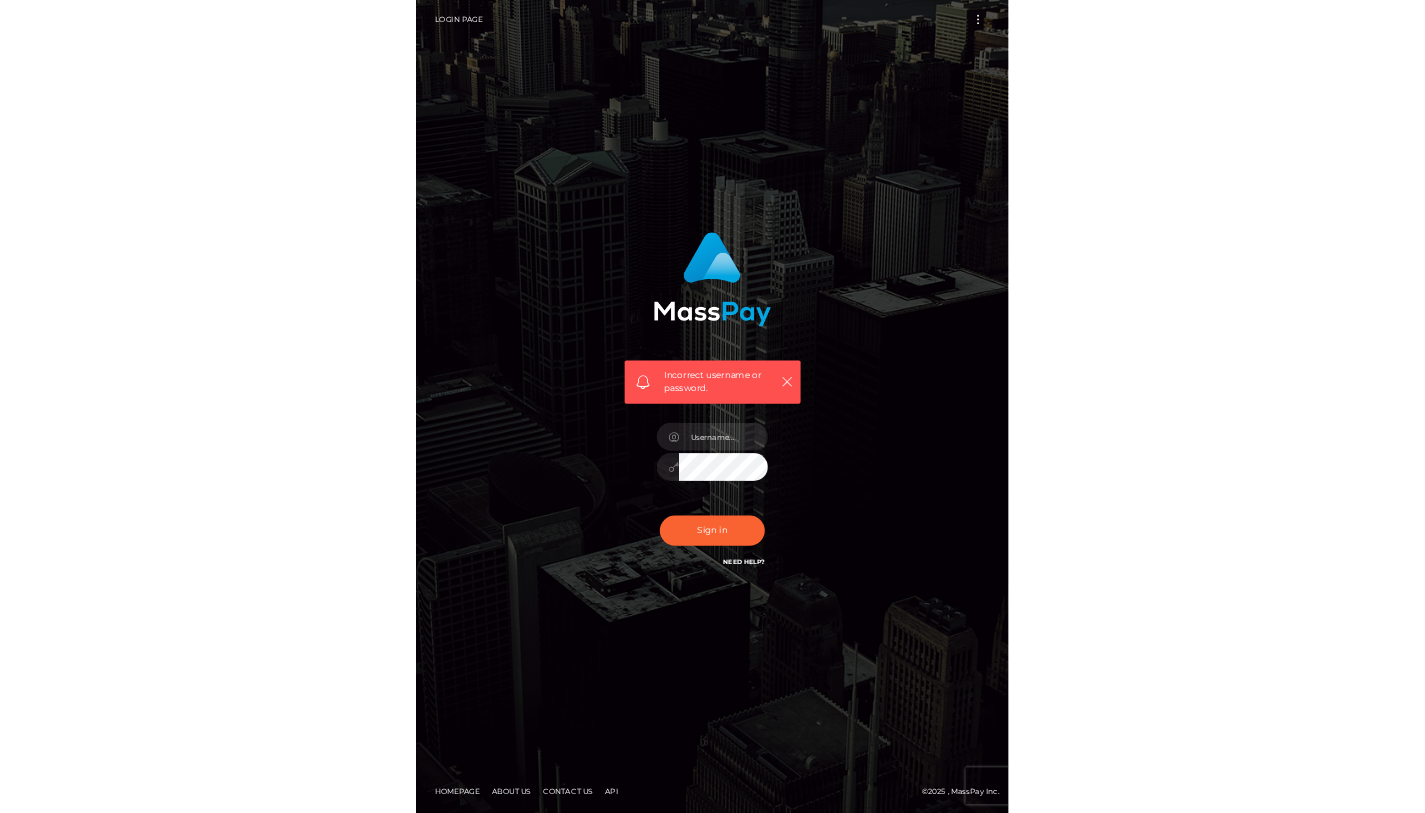 scroll, scrollTop: 0, scrollLeft: 0, axis: both 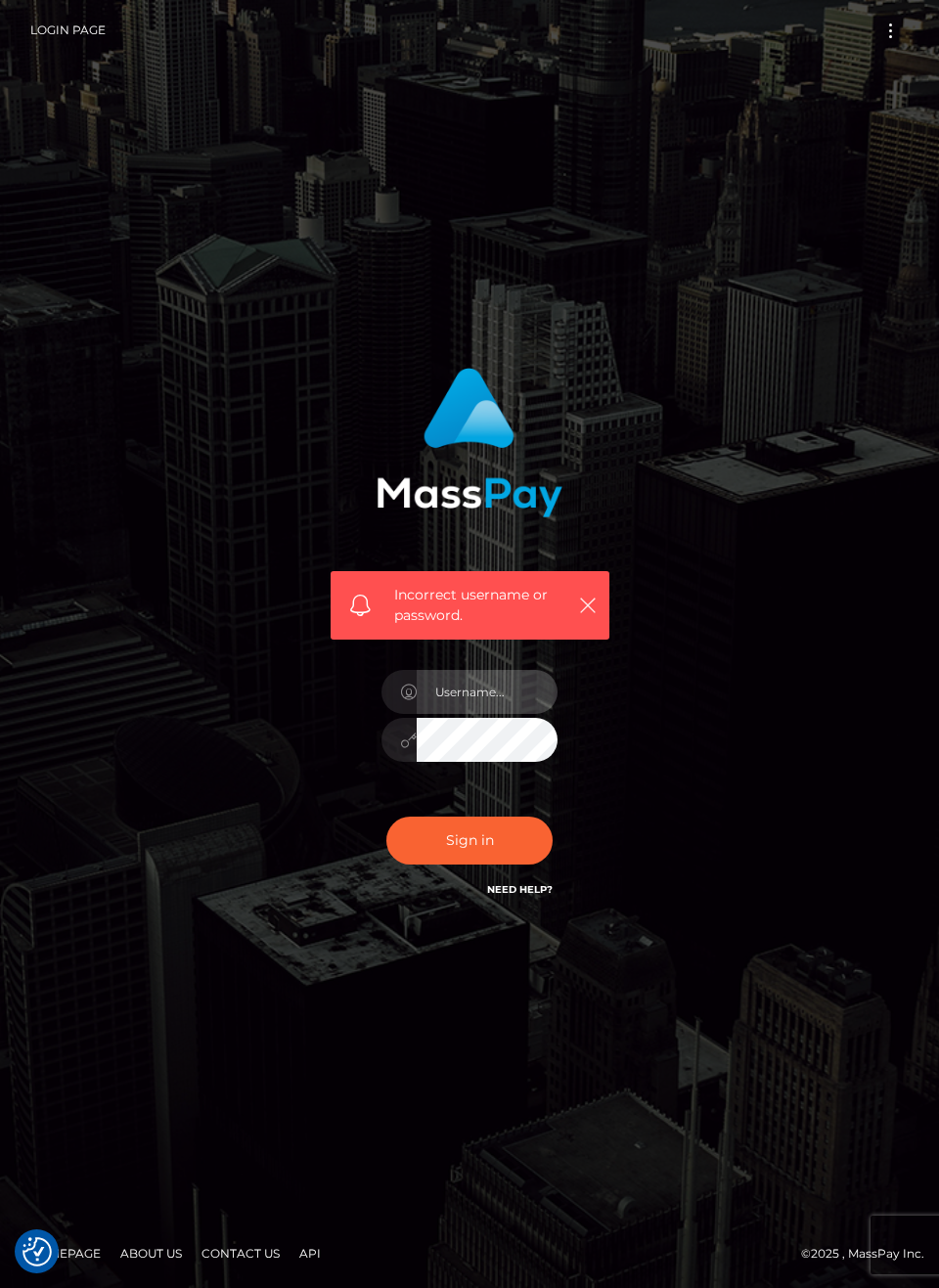 click at bounding box center [487, 691] 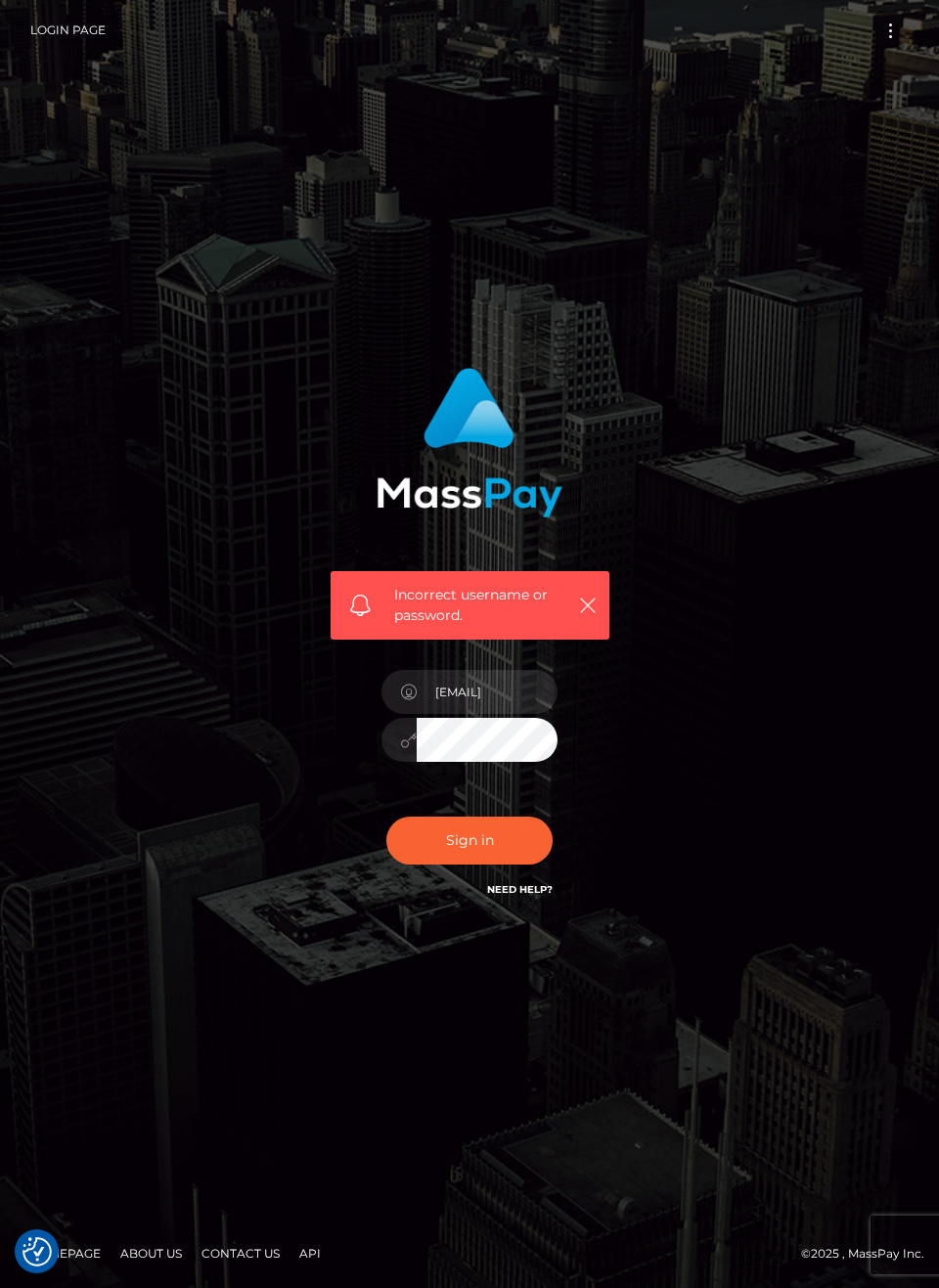click on "[EMAIL]" at bounding box center (487, 691) 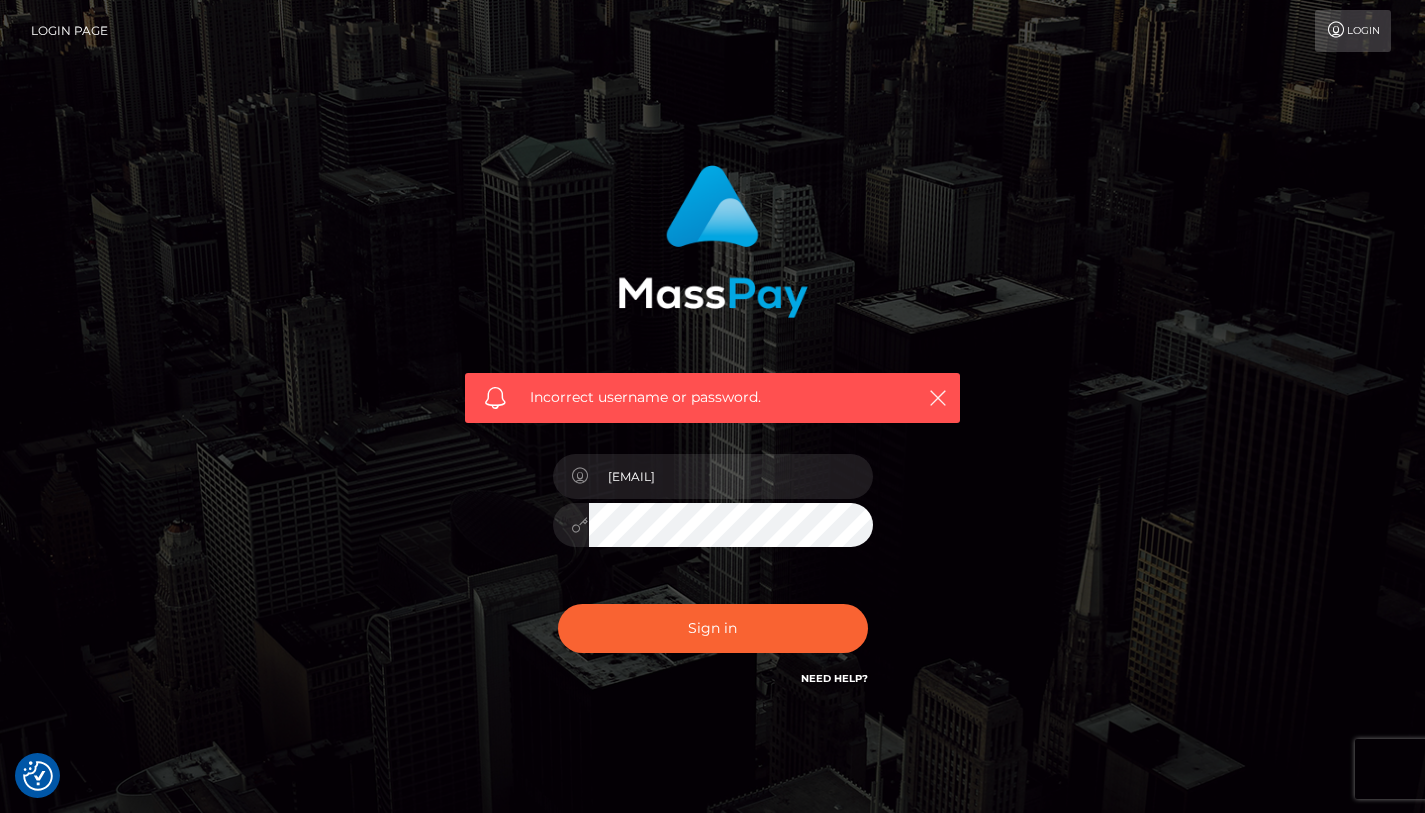 drag, startPoint x: 683, startPoint y: 484, endPoint x: 1305, endPoint y: 233, distance: 670.7347 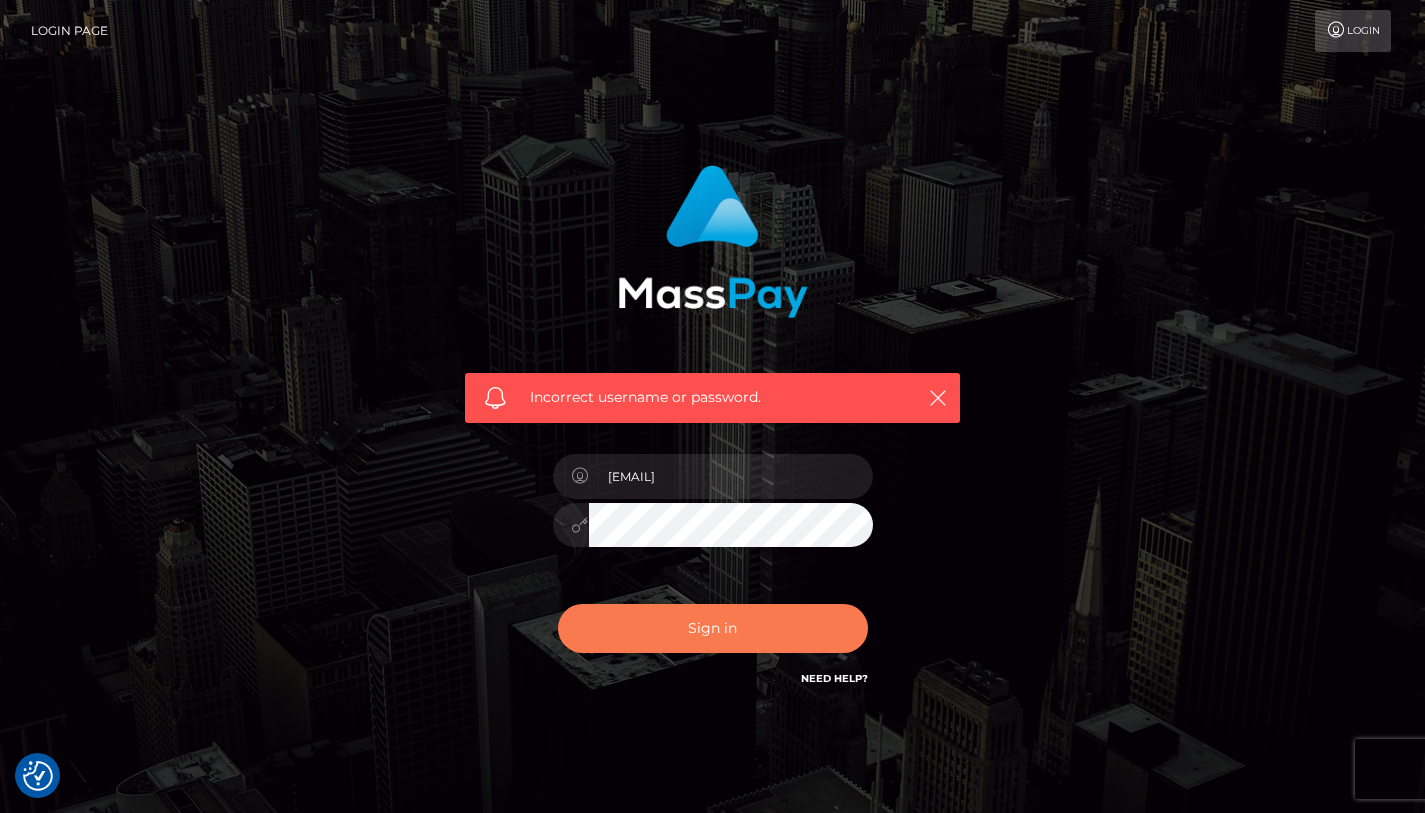 click on "Sign in" at bounding box center [713, 628] 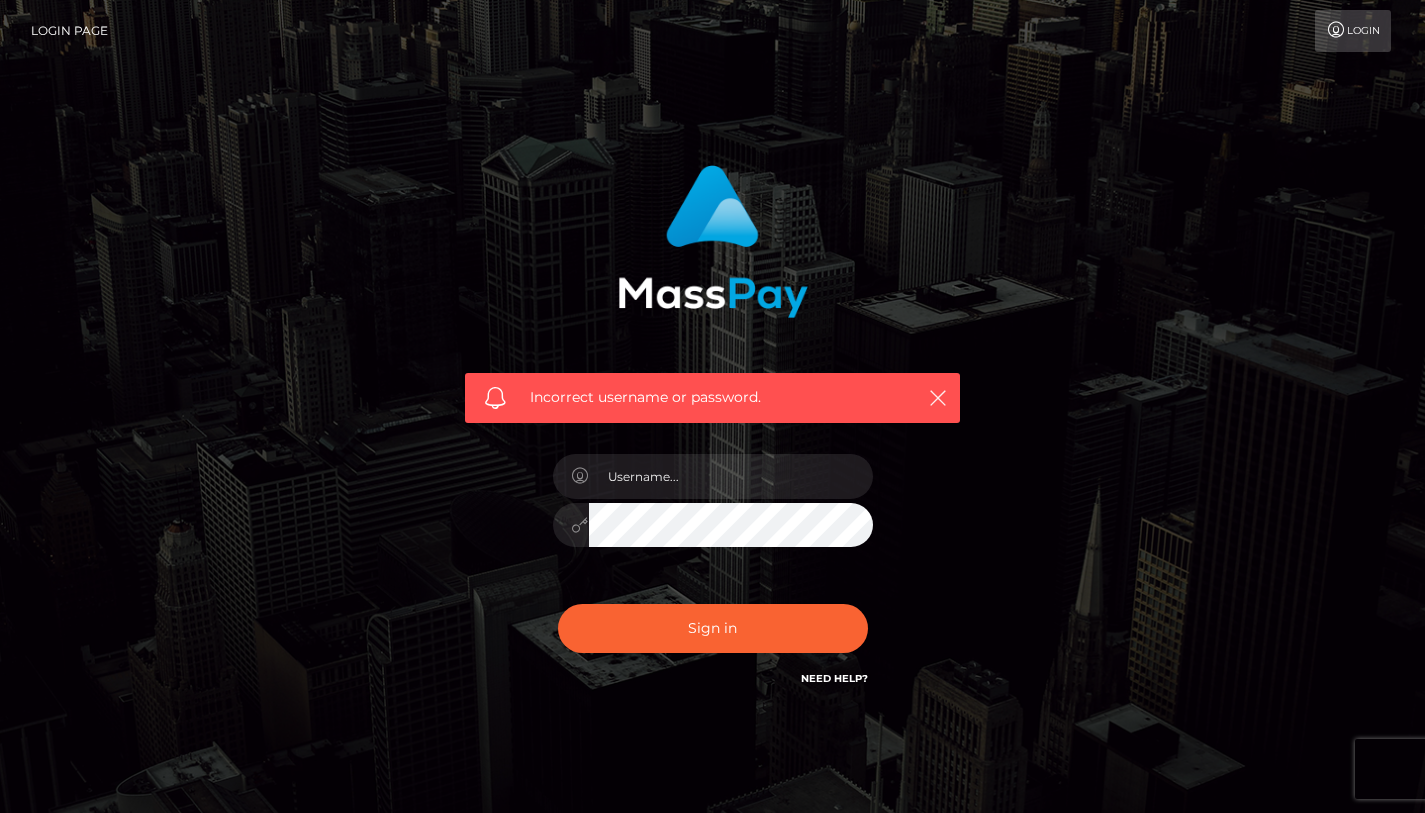 scroll, scrollTop: 0, scrollLeft: 0, axis: both 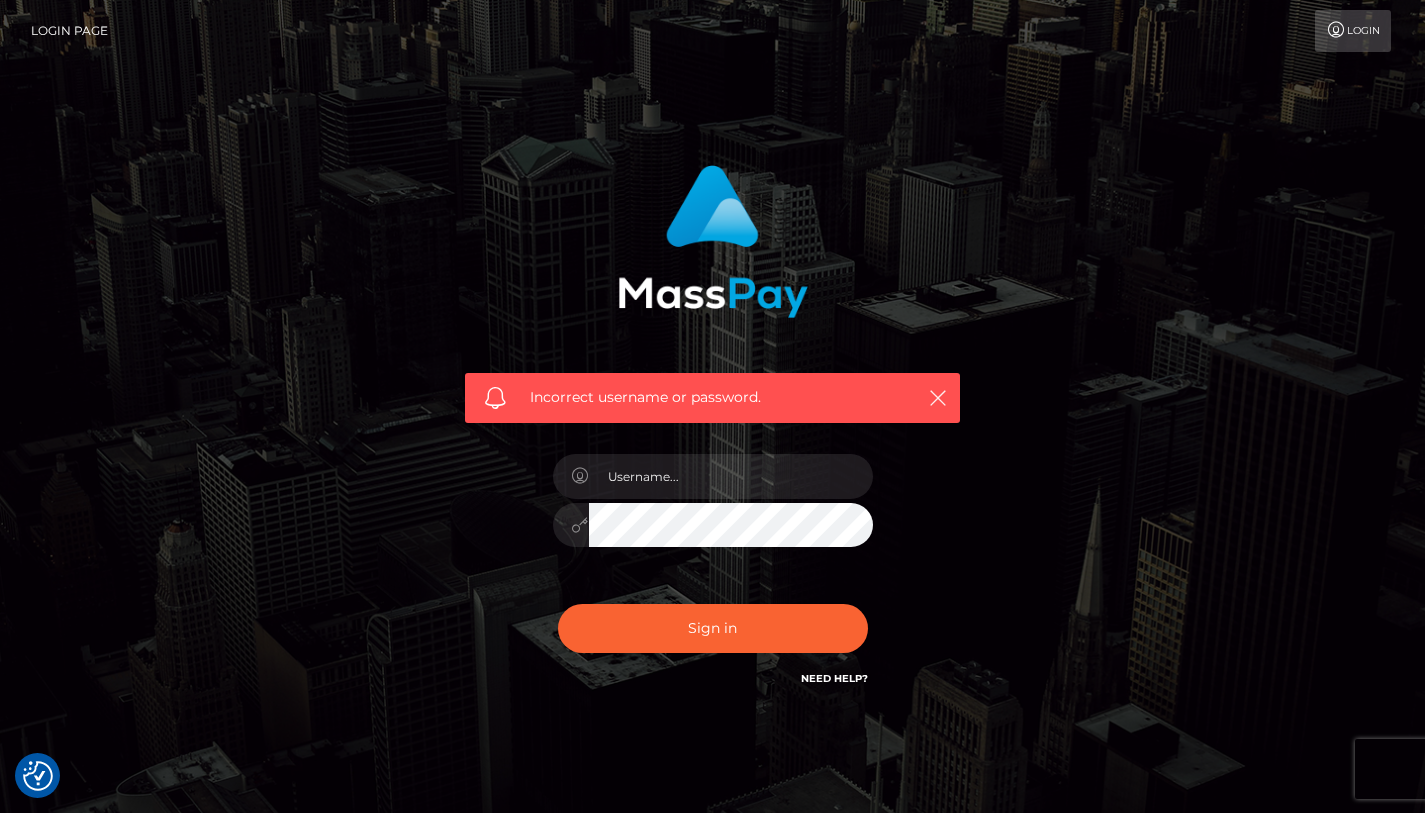 click on "Login" at bounding box center (1353, 31) 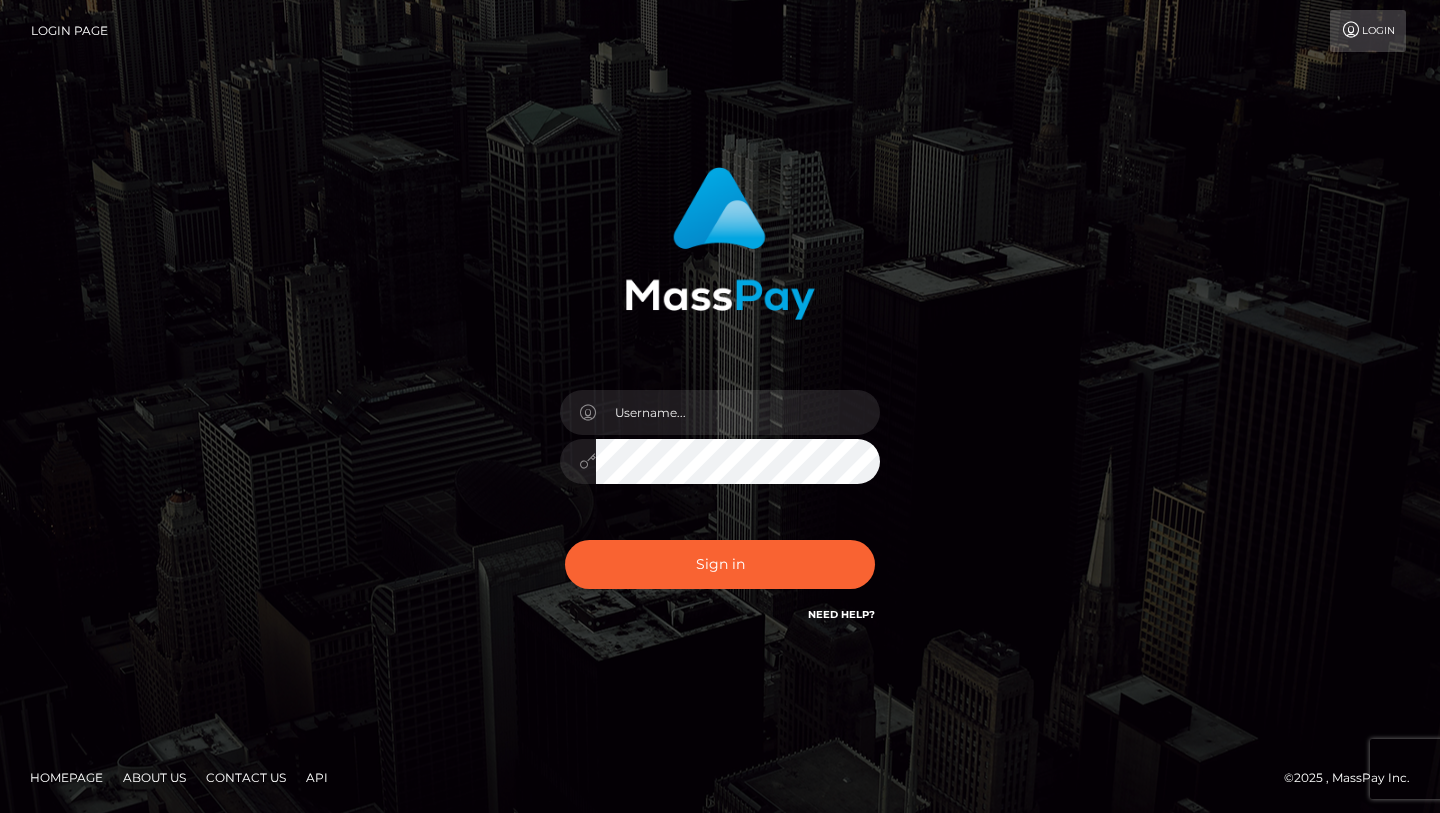 scroll, scrollTop: 0, scrollLeft: 0, axis: both 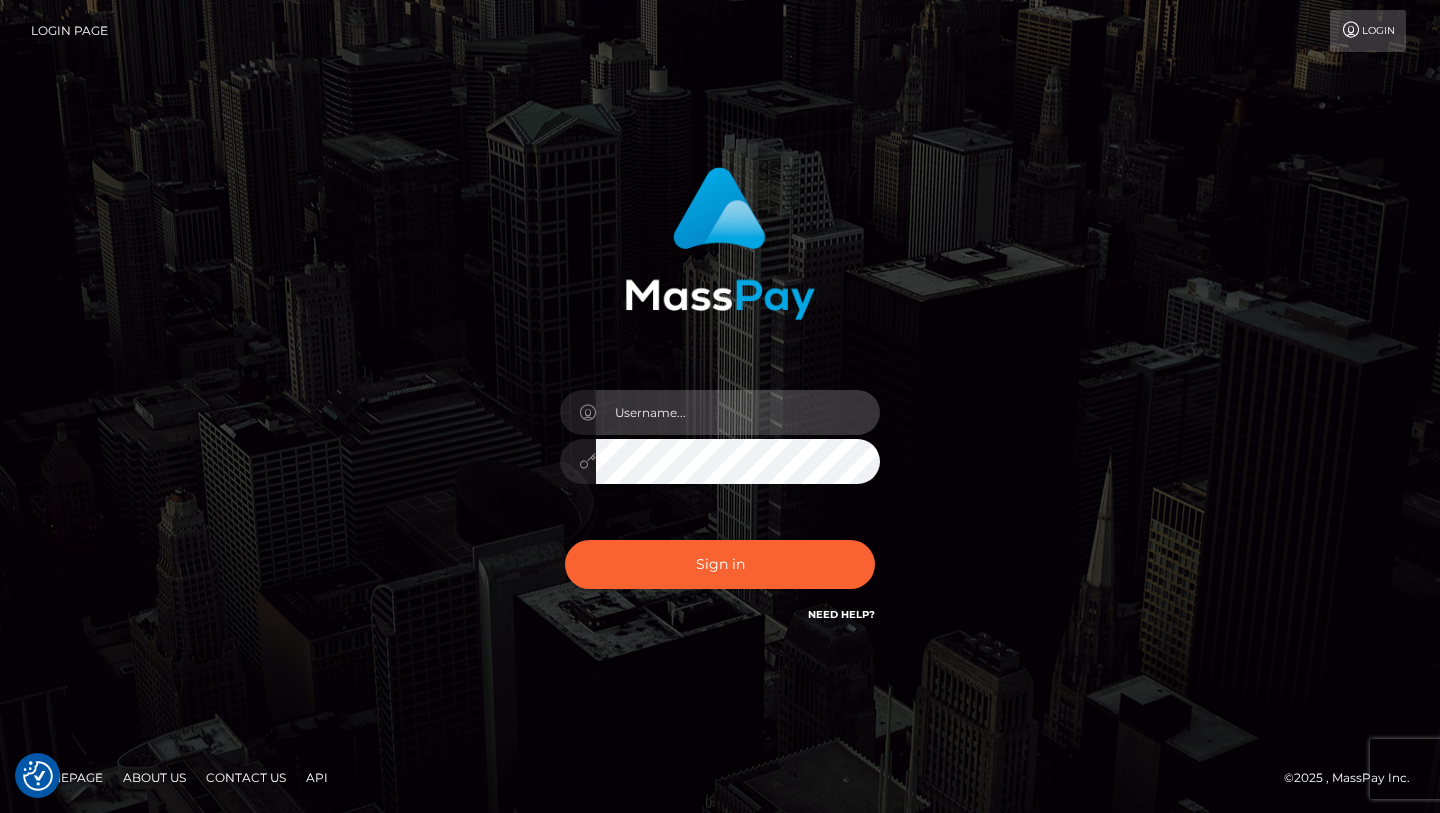 click at bounding box center [738, 412] 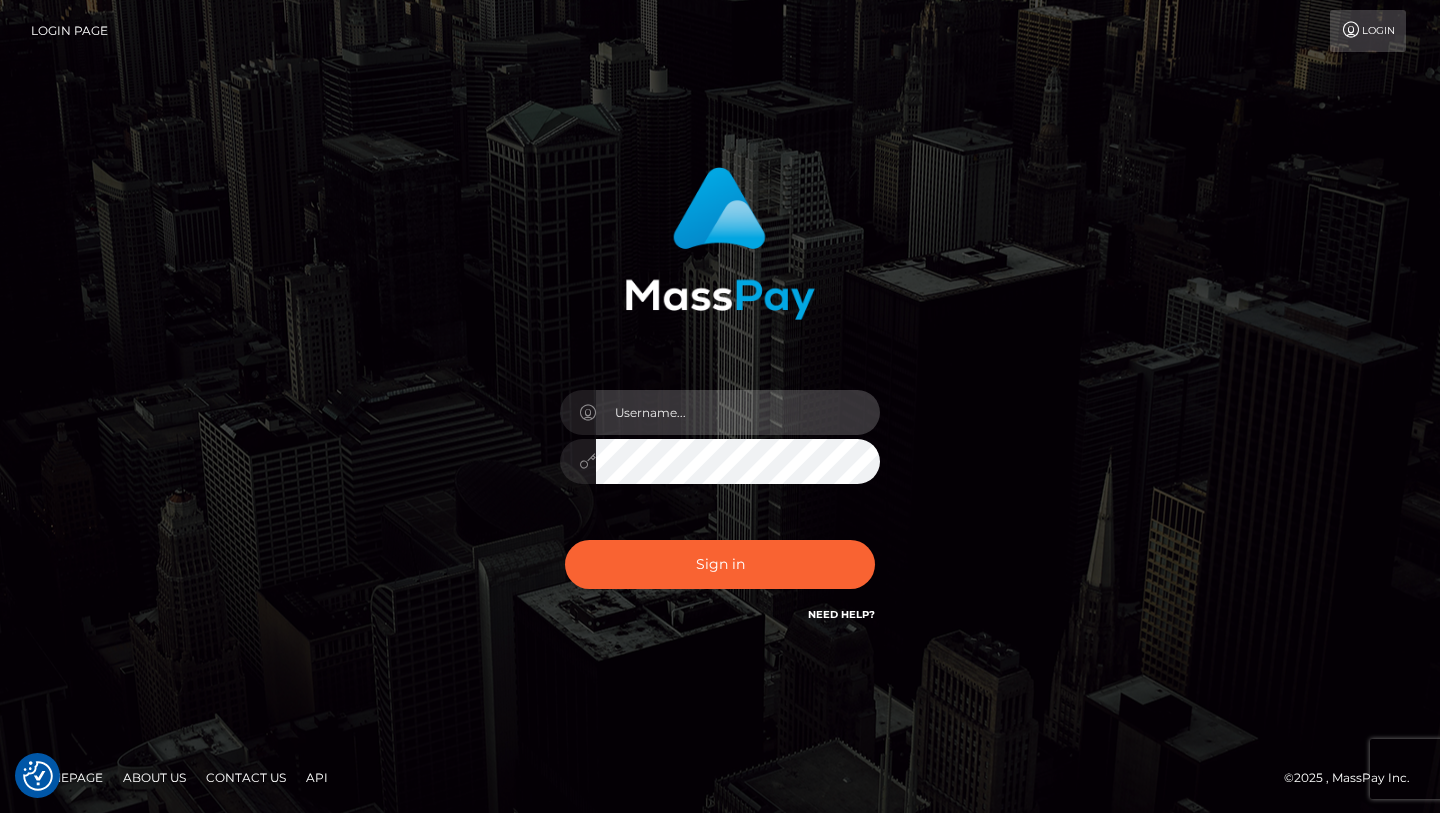 type on "decemeberaugust@proton.me" 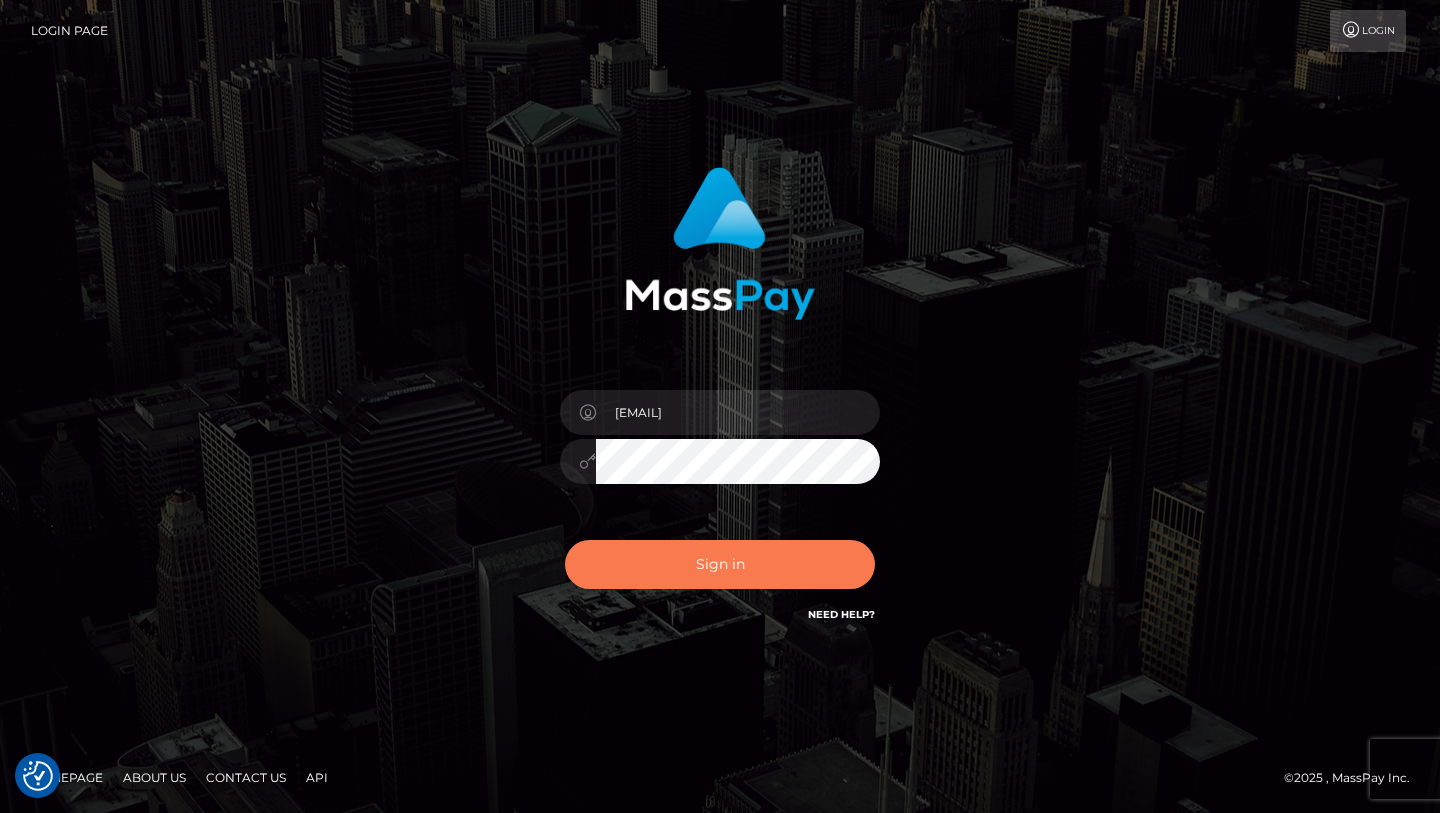 click on "Sign in" at bounding box center (720, 564) 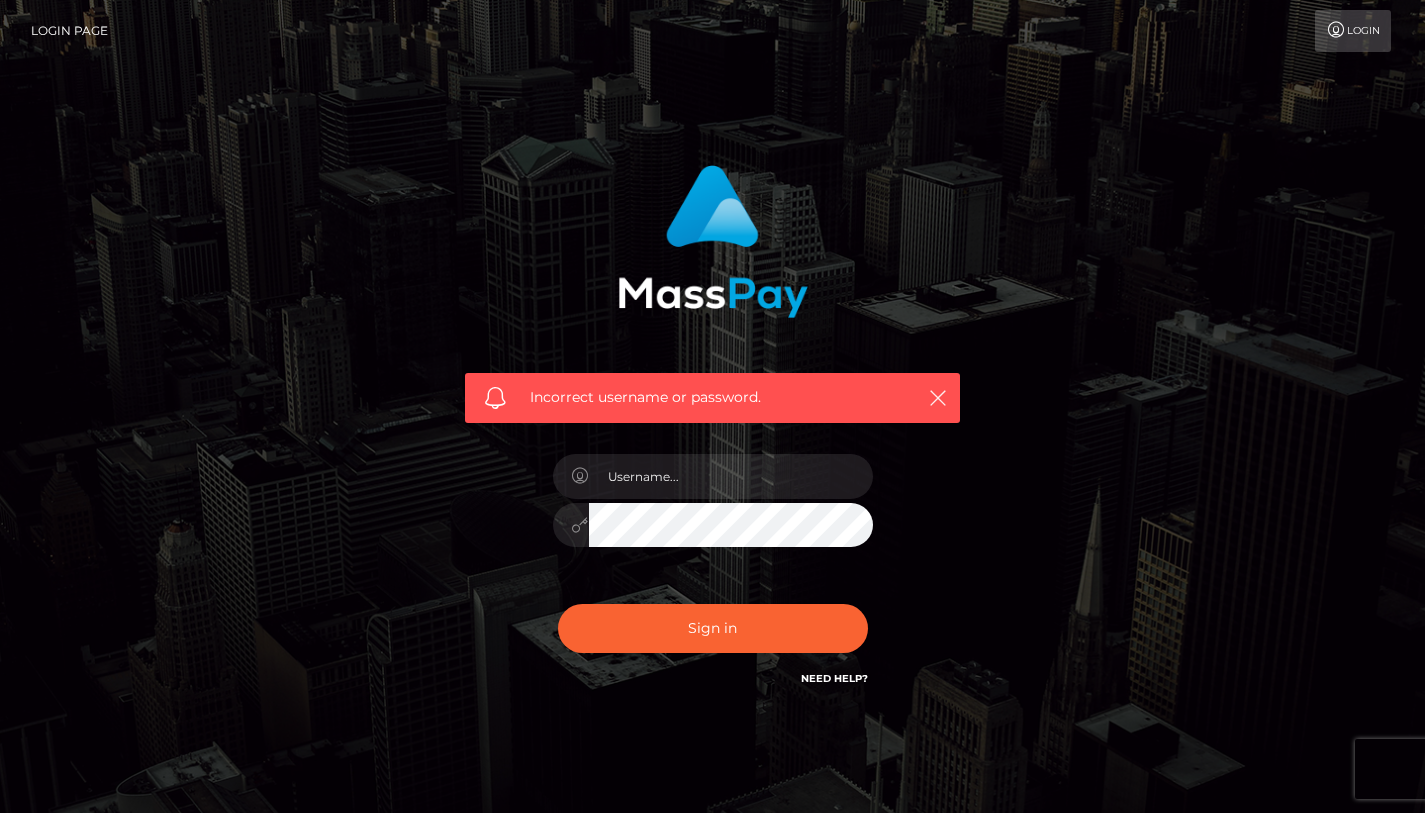 scroll, scrollTop: 0, scrollLeft: 0, axis: both 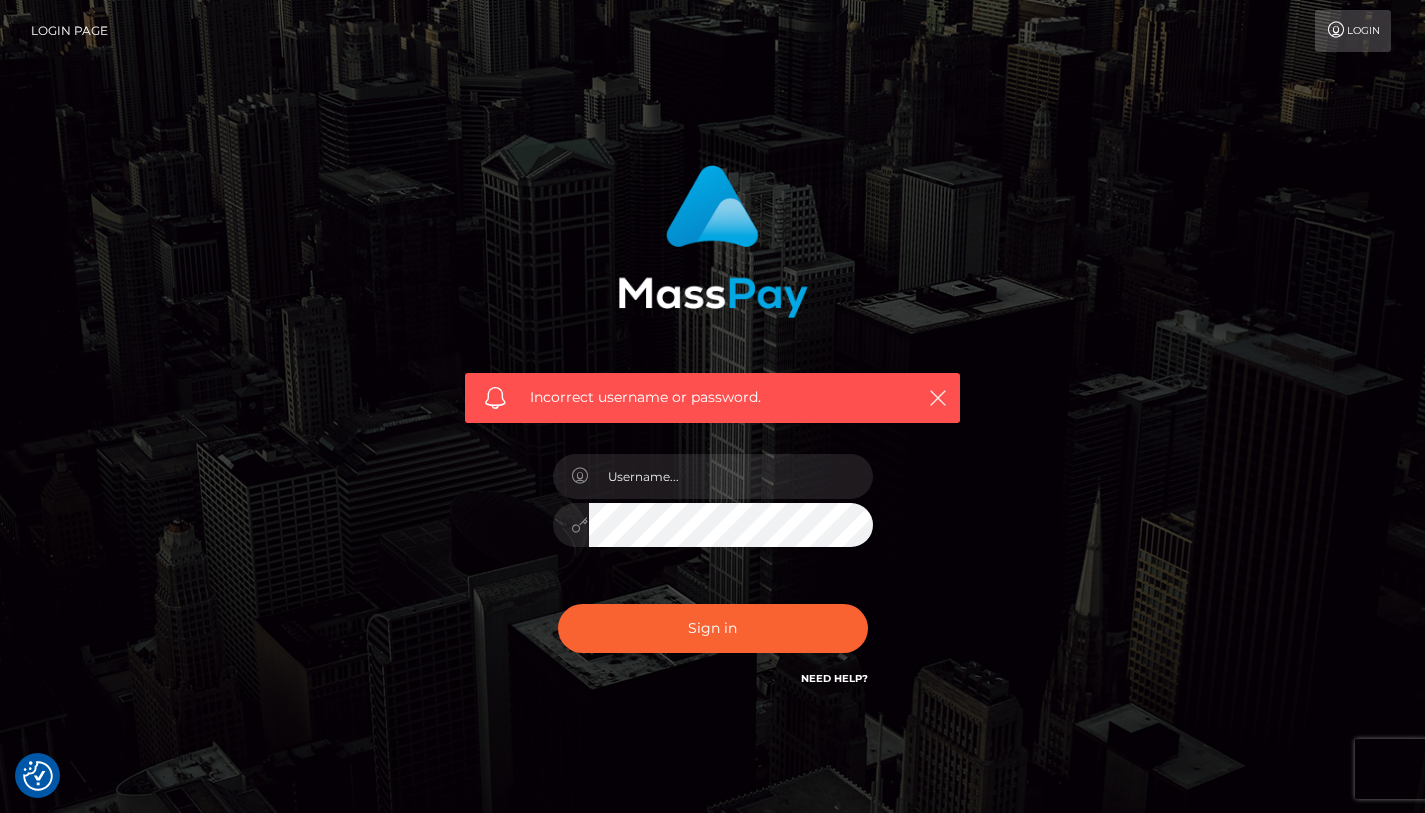 click on "Need
Help?" at bounding box center [834, 678] 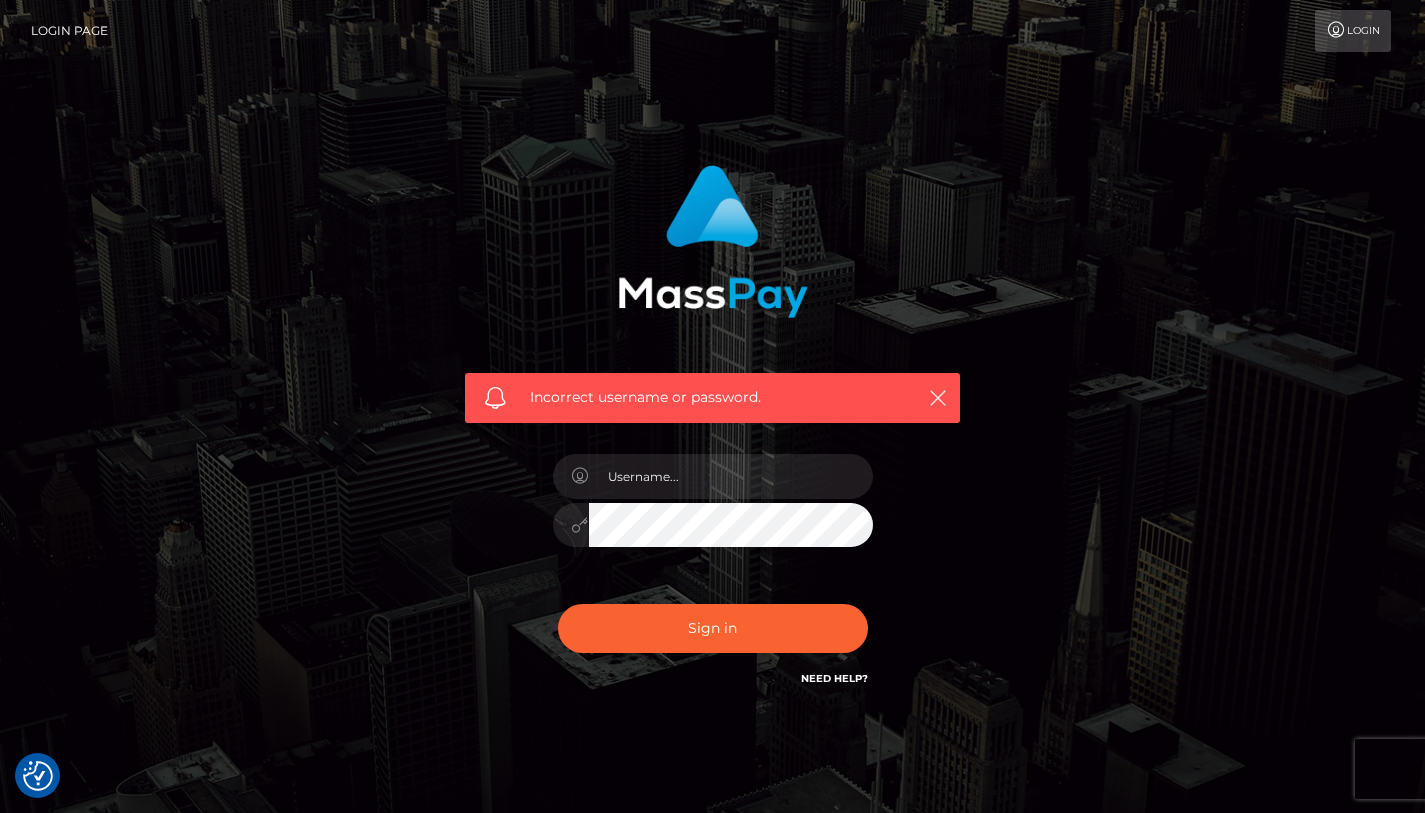 scroll, scrollTop: 62, scrollLeft: 0, axis: vertical 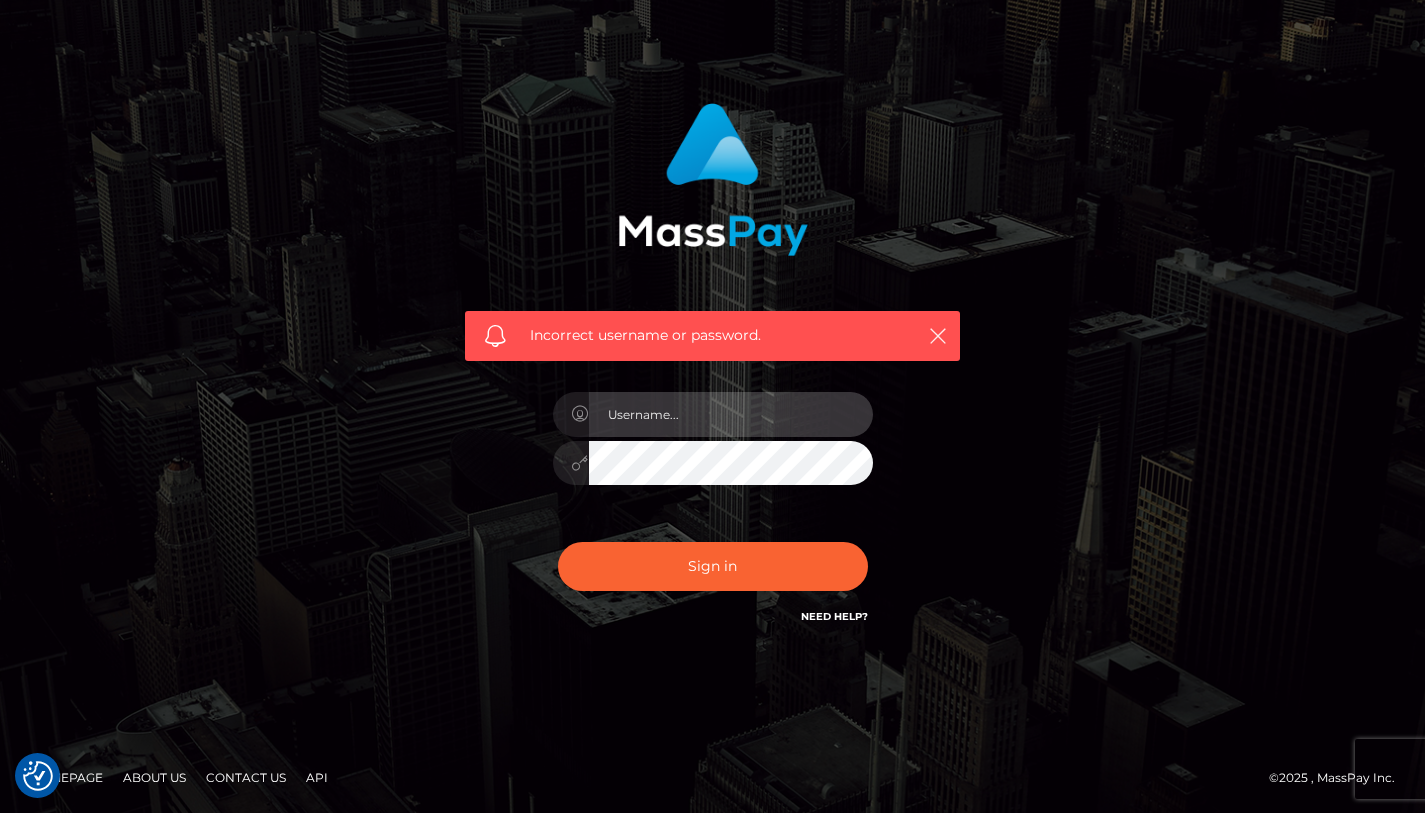 click at bounding box center (731, 414) 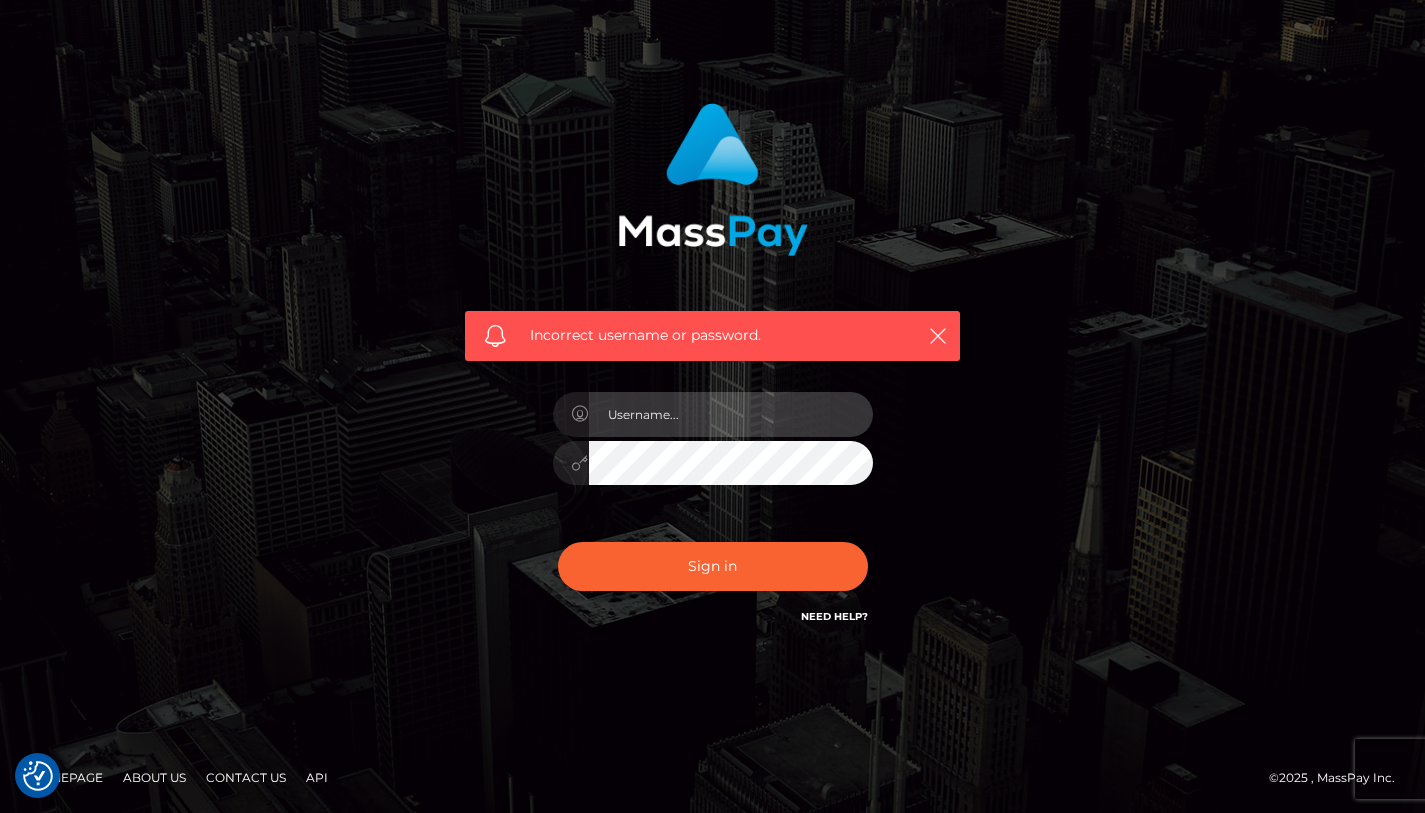 type on "[EMAIL]" 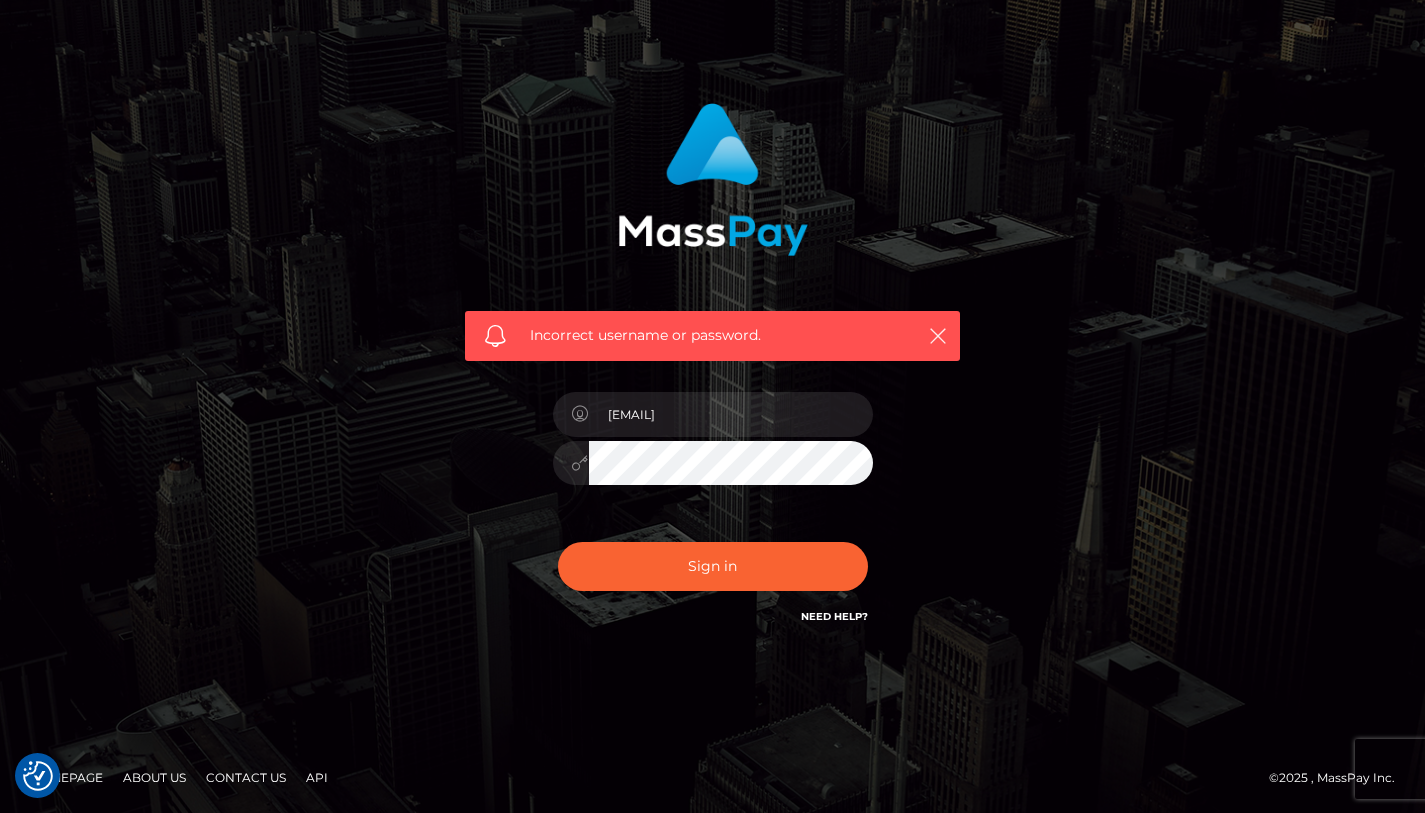 click on "Sign in" at bounding box center (713, 566) 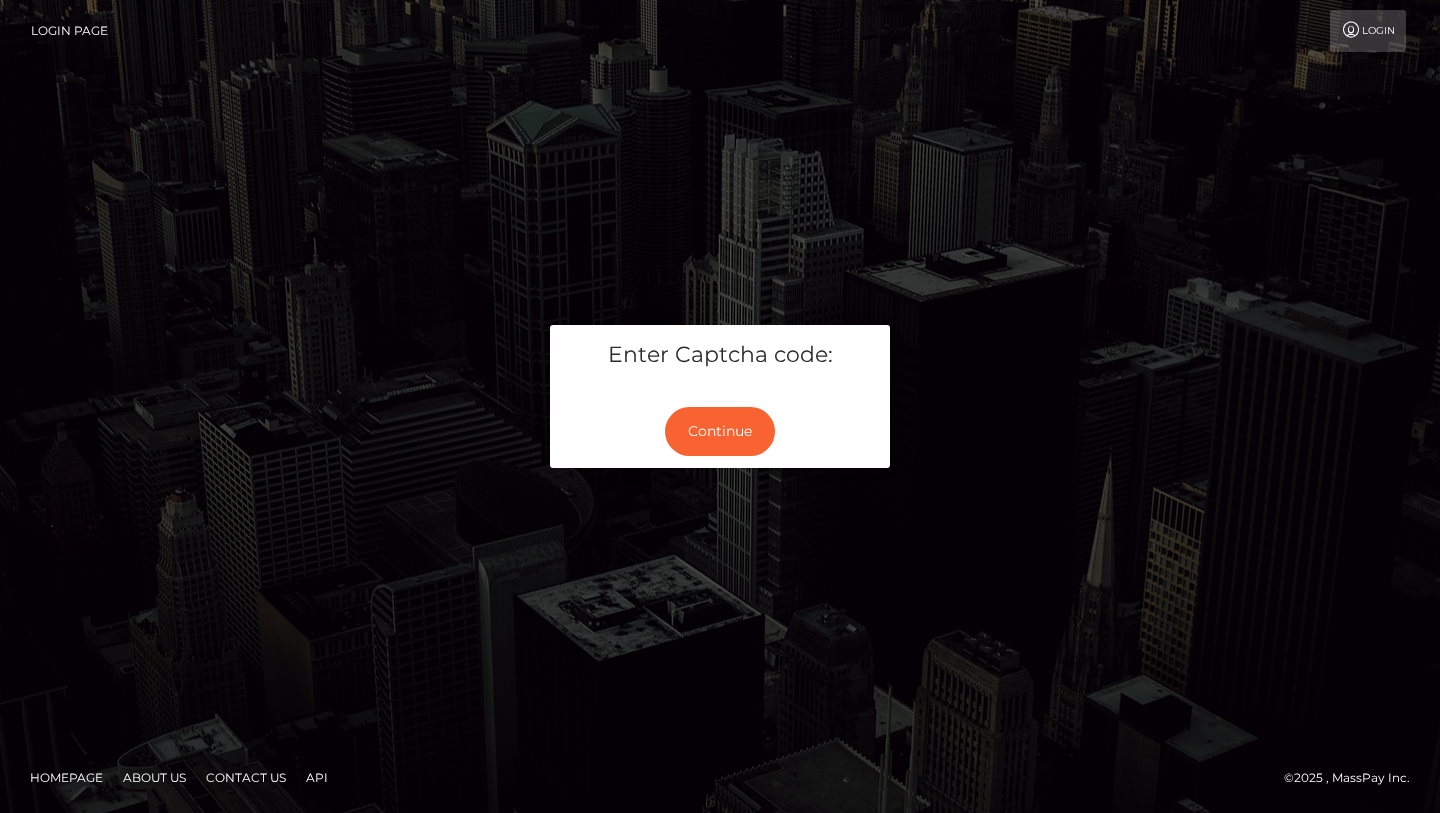 scroll, scrollTop: 0, scrollLeft: 0, axis: both 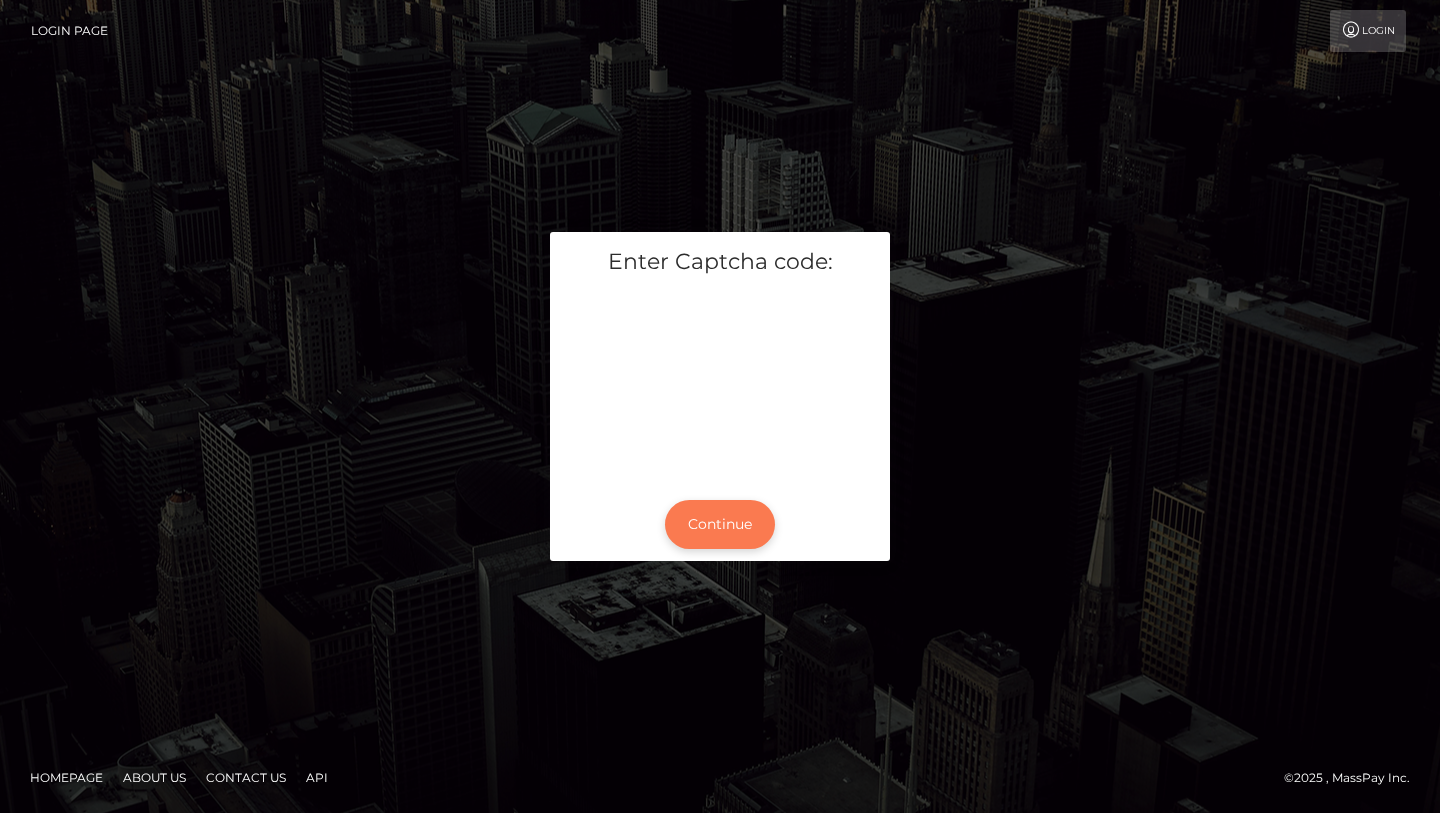 click on "Continue" at bounding box center (720, 524) 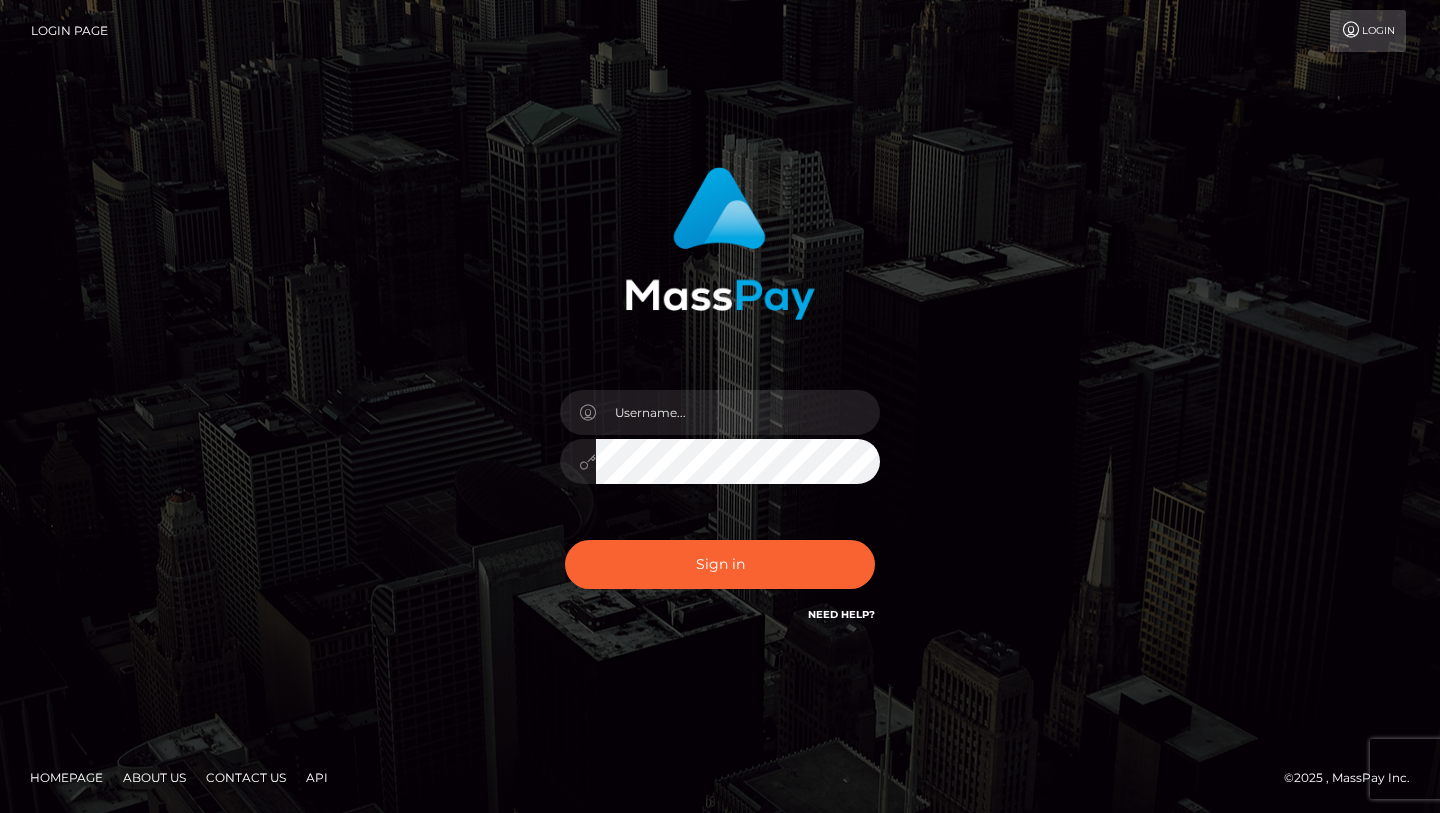 scroll, scrollTop: 0, scrollLeft: 0, axis: both 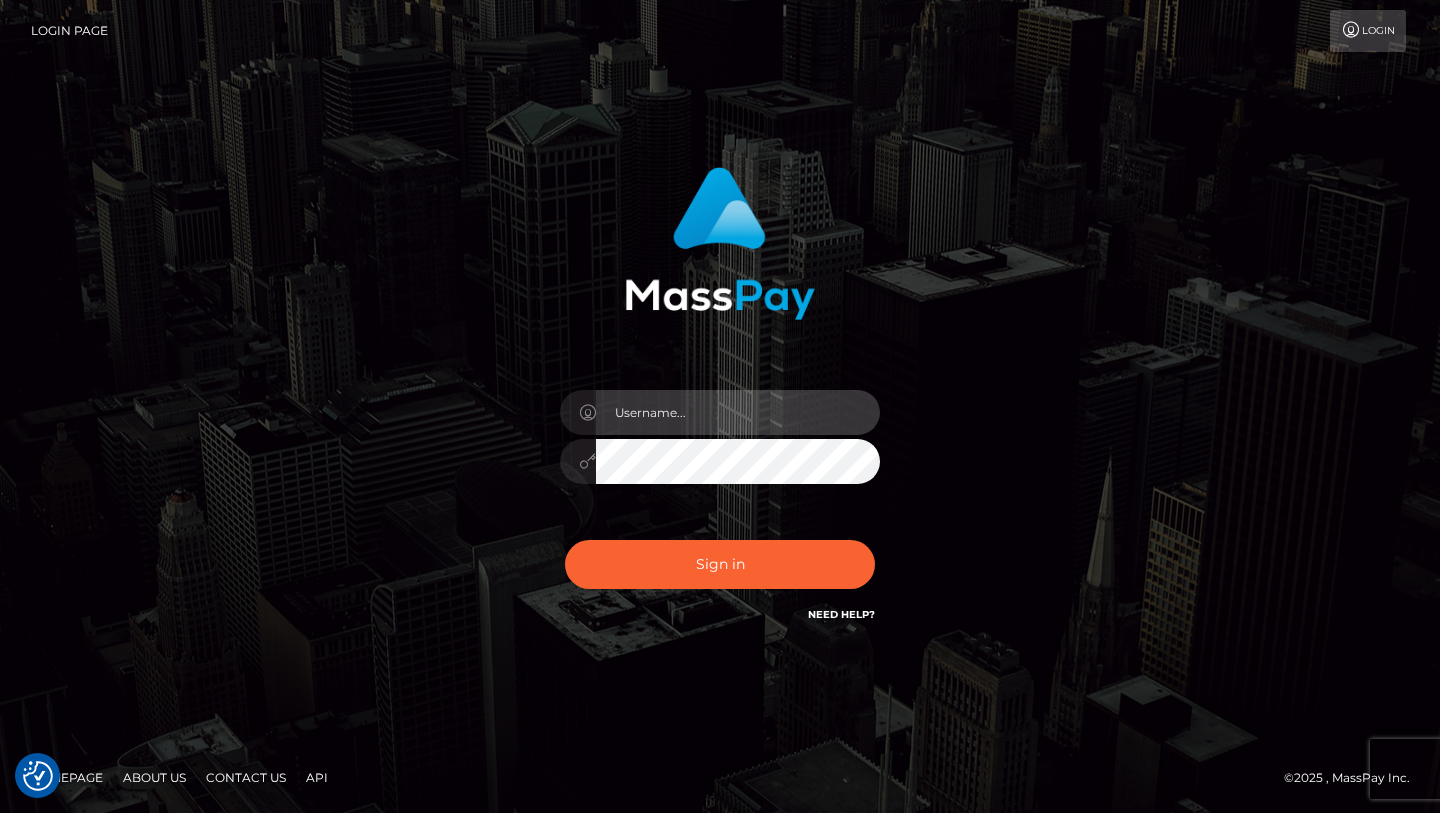 click at bounding box center (738, 412) 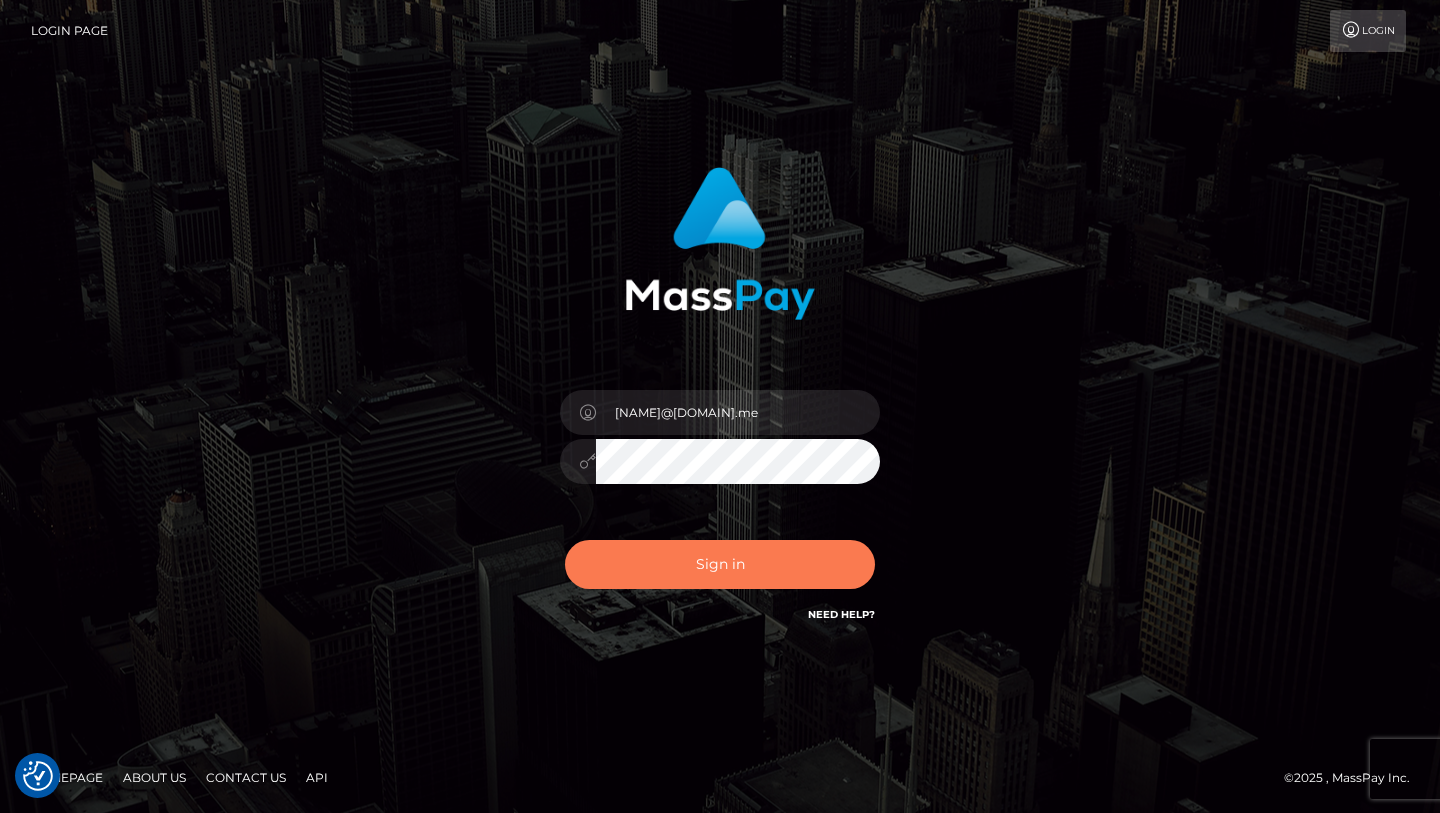 click on "Sign in" at bounding box center [720, 564] 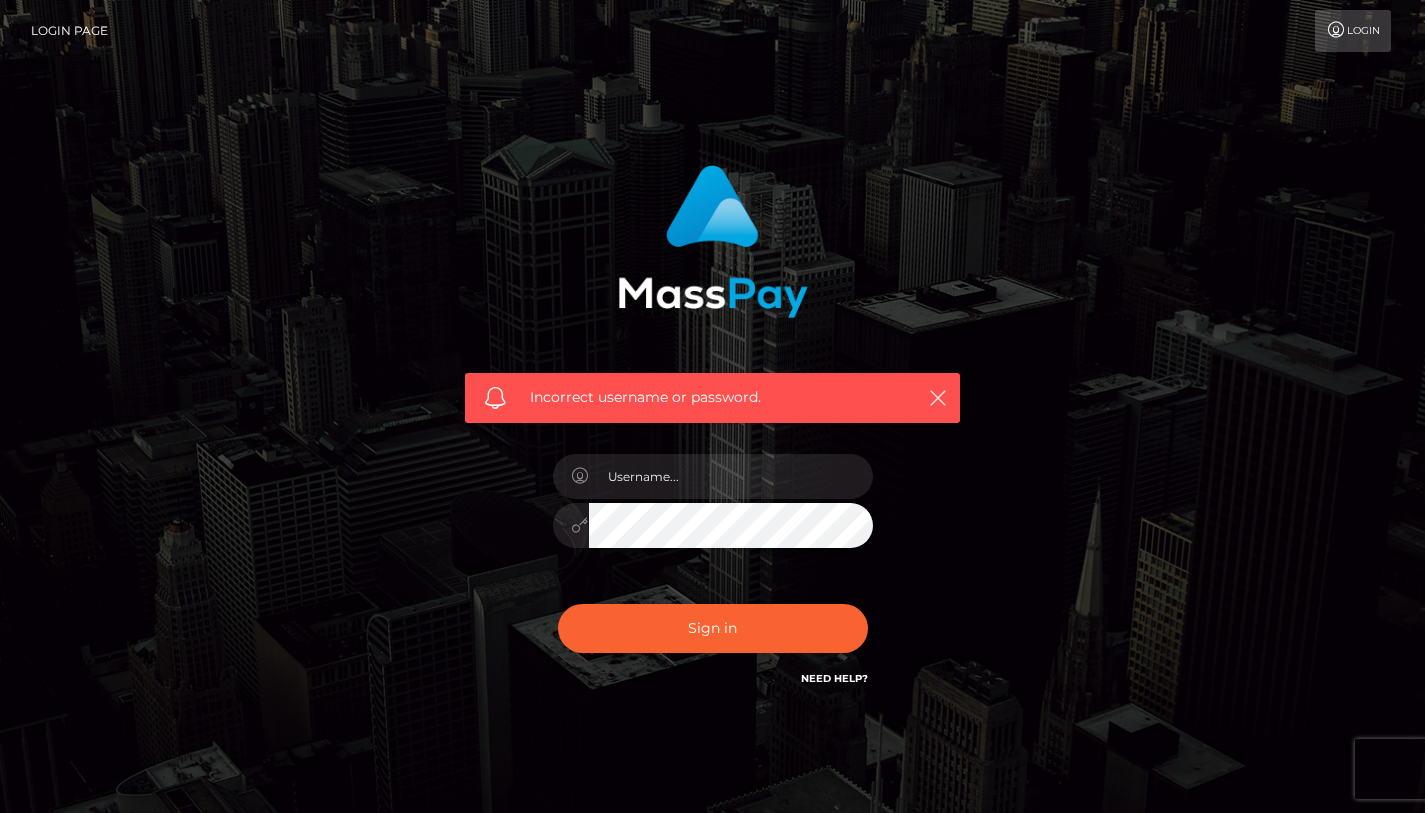 scroll, scrollTop: 0, scrollLeft: 0, axis: both 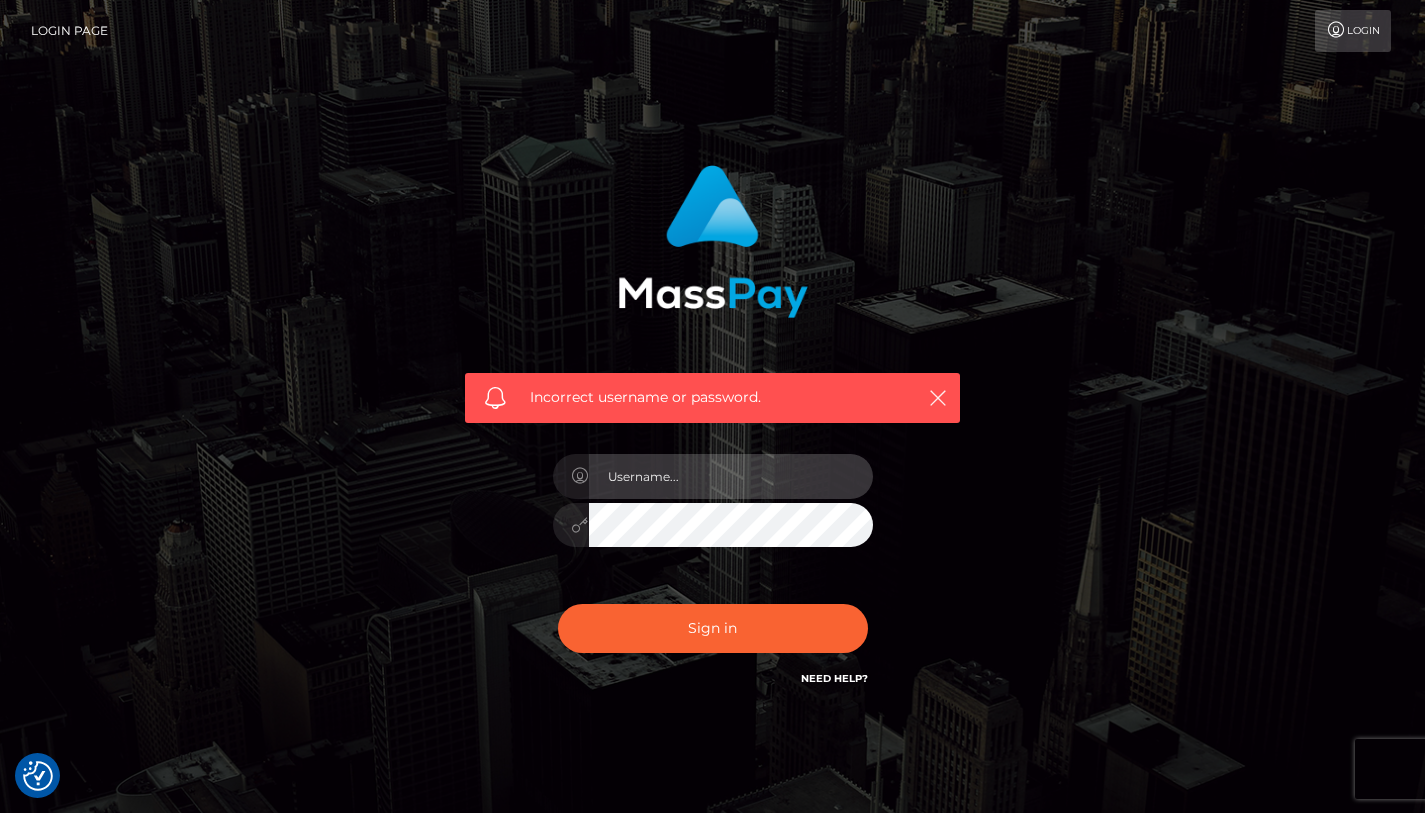 click at bounding box center (731, 476) 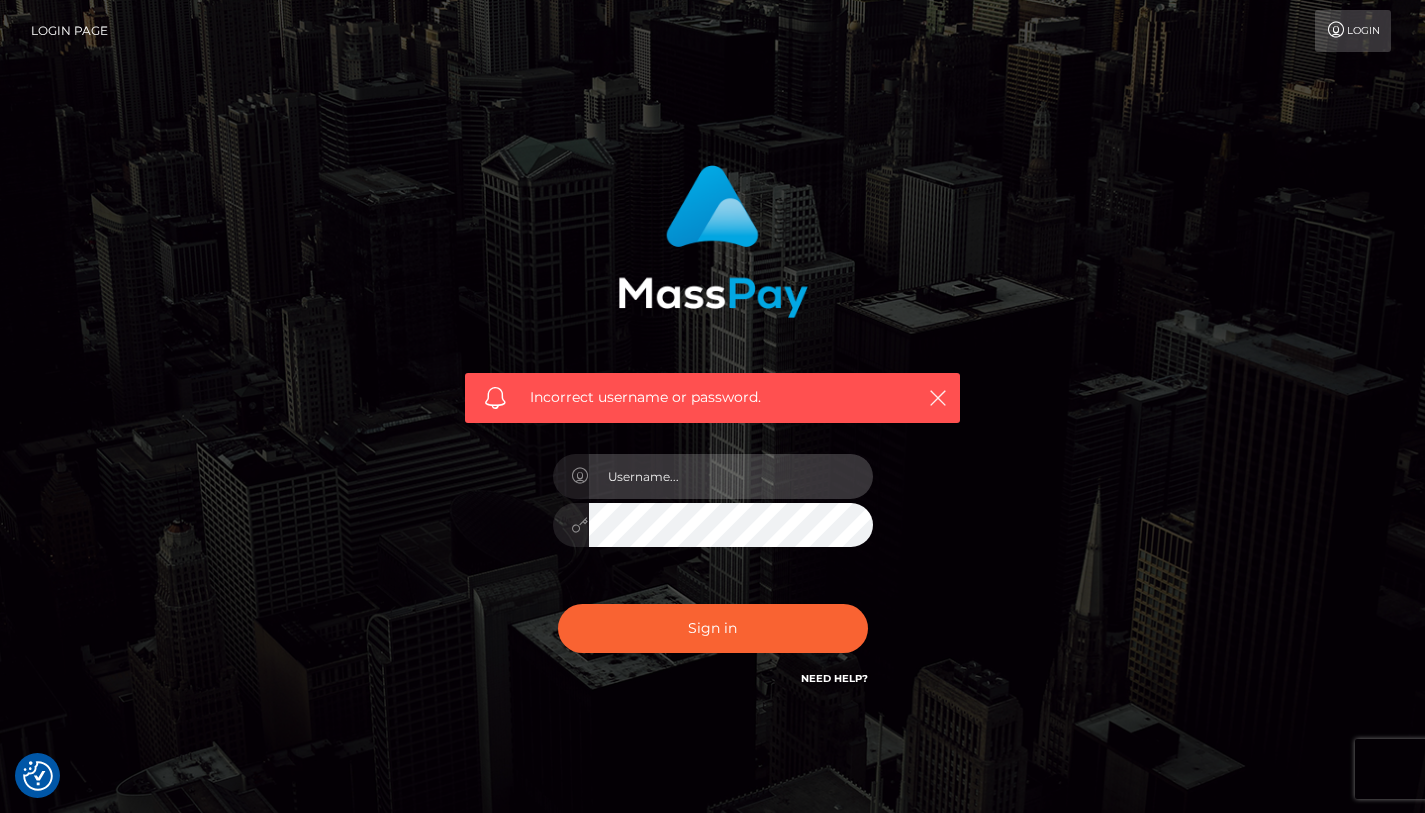 type on "[EMAIL]" 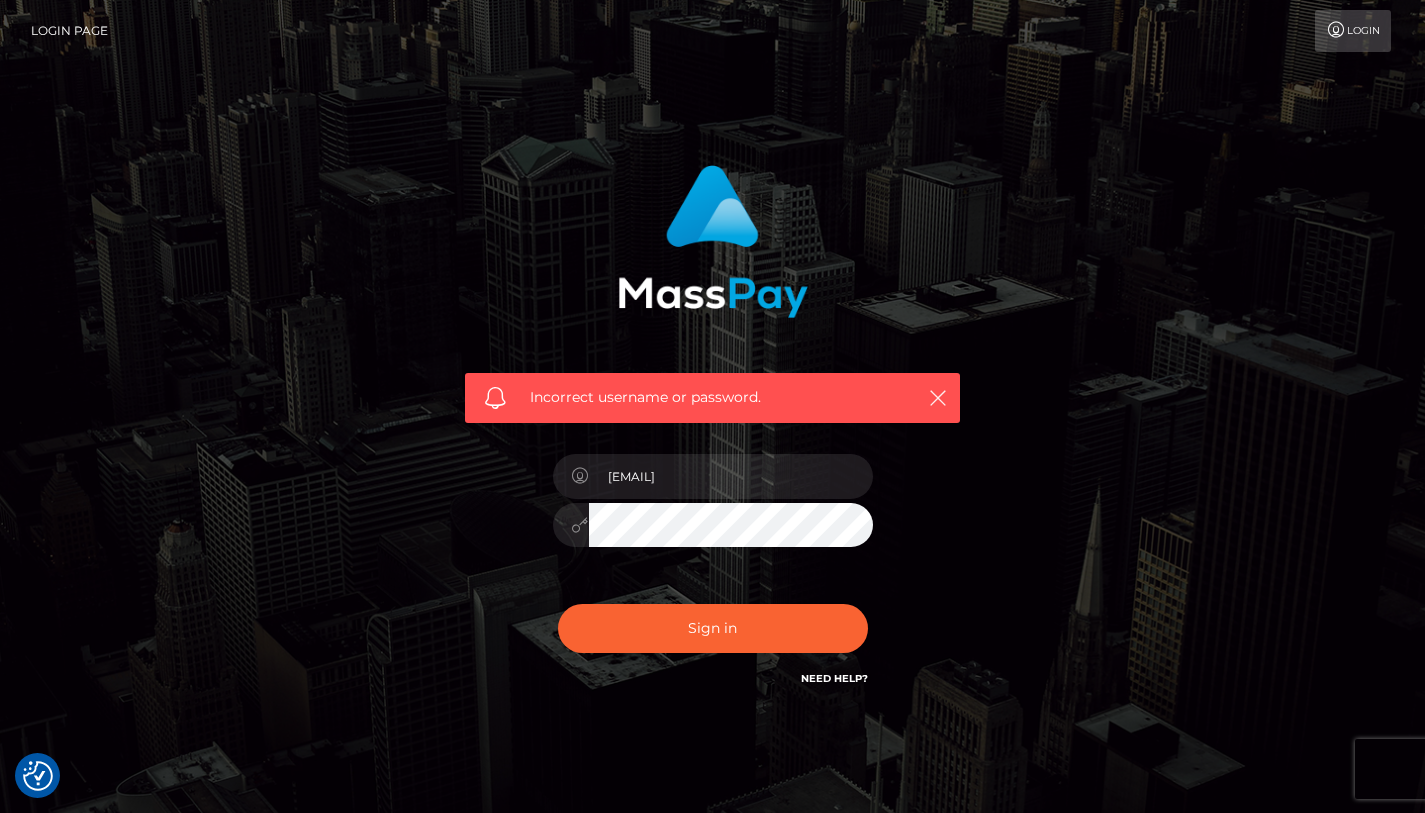 click on "Sign in" at bounding box center [713, 628] 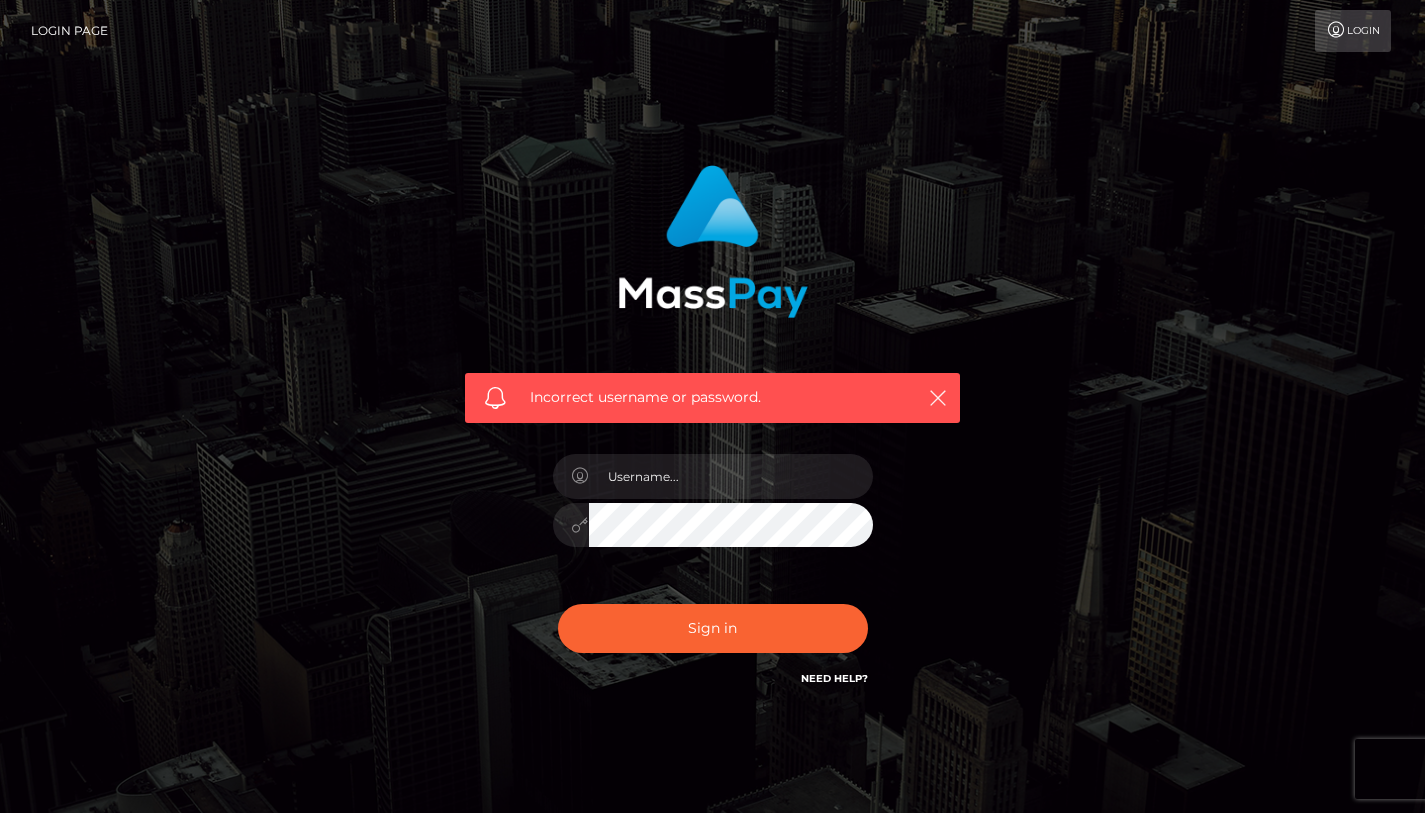scroll, scrollTop: 0, scrollLeft: 0, axis: both 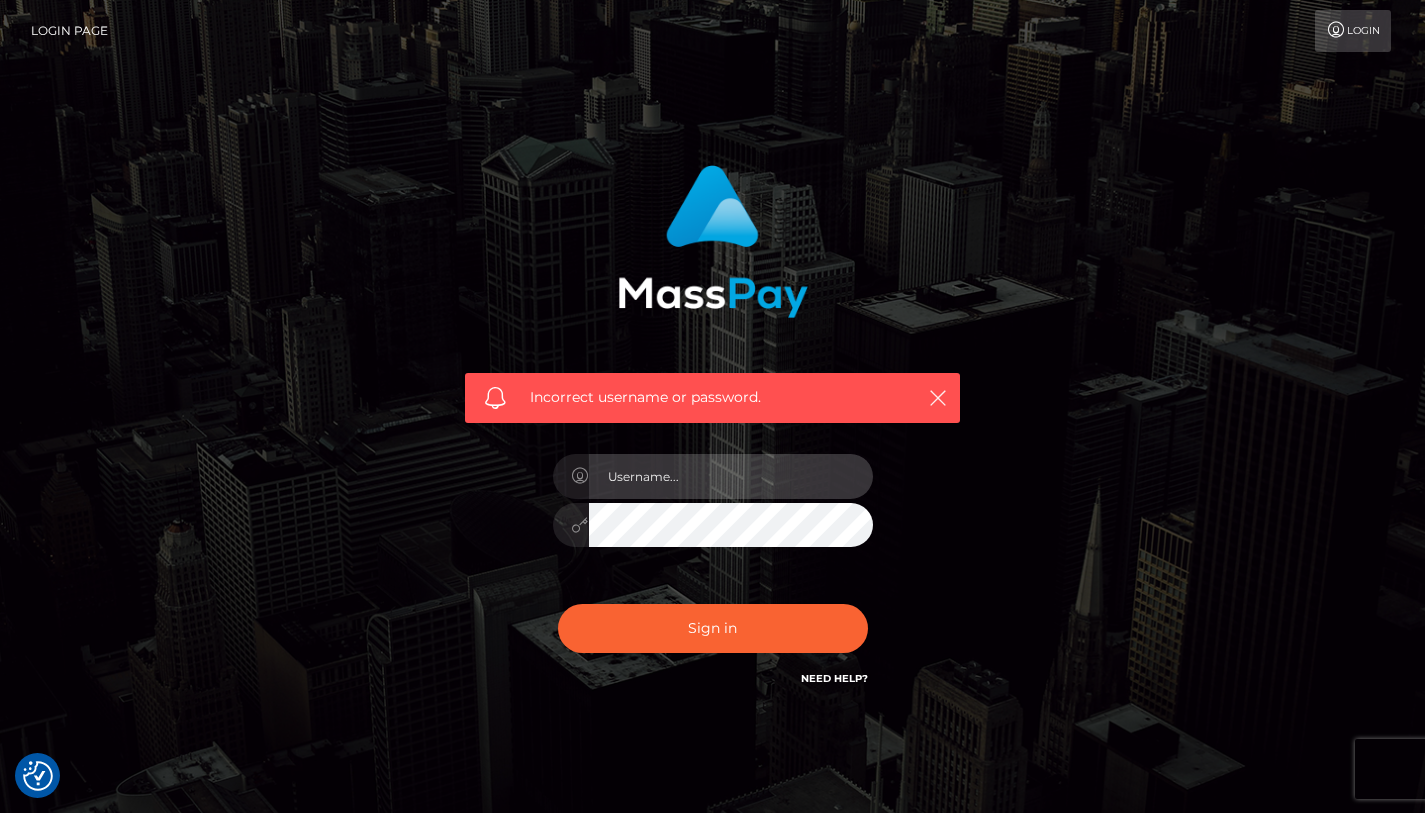 click at bounding box center [731, 476] 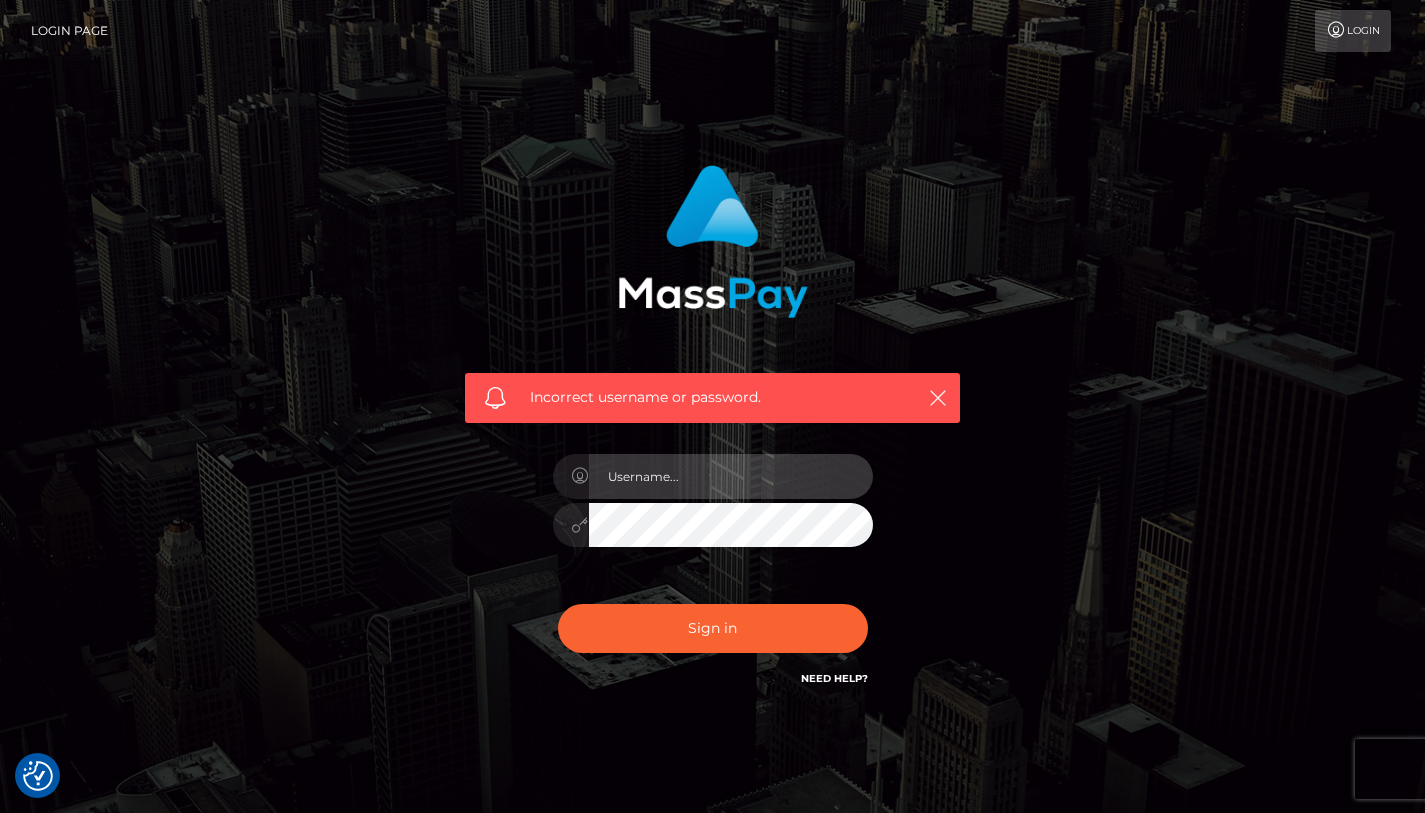 type on "decemeberaugust@proton.me" 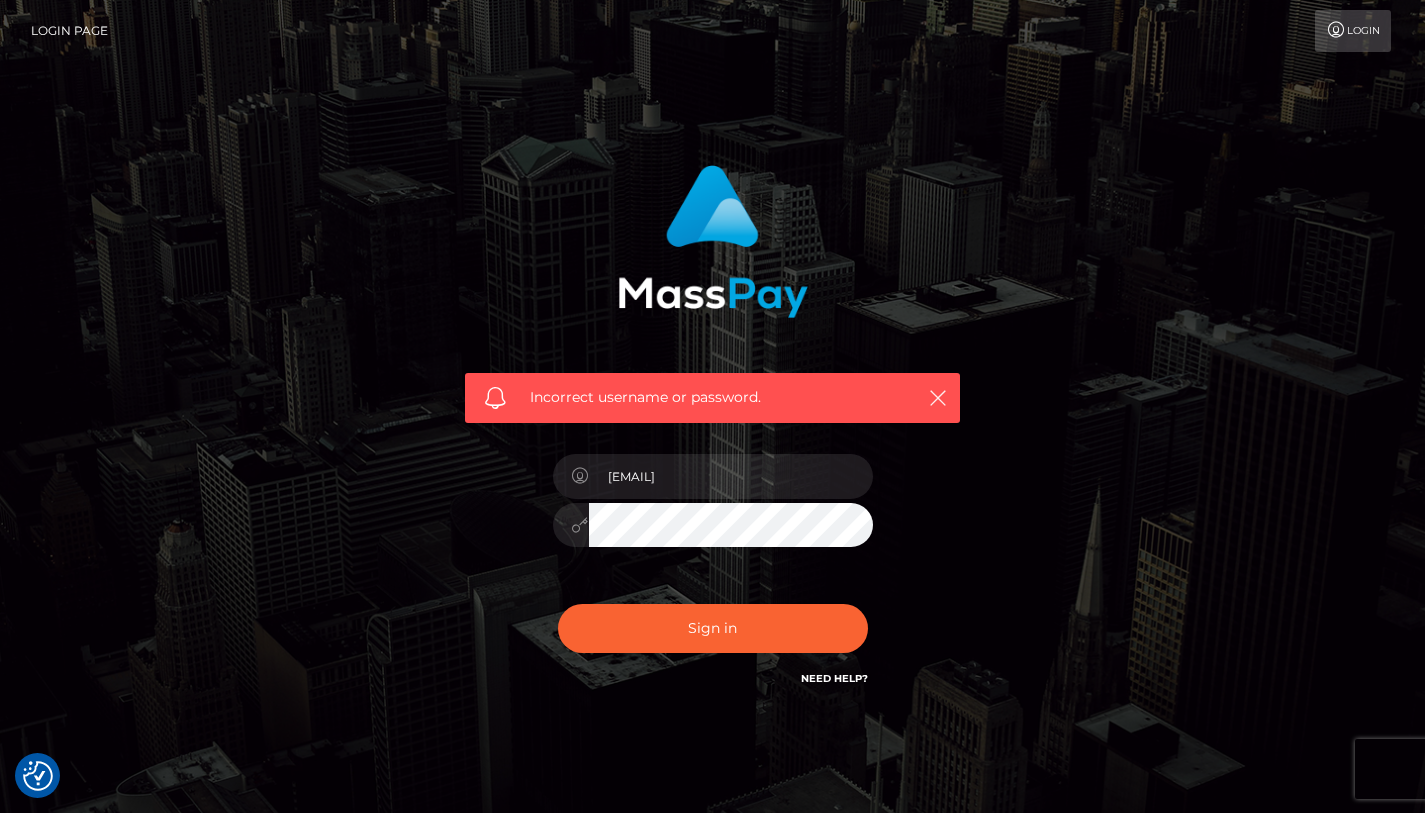 click on "Sign in" at bounding box center [713, 628] 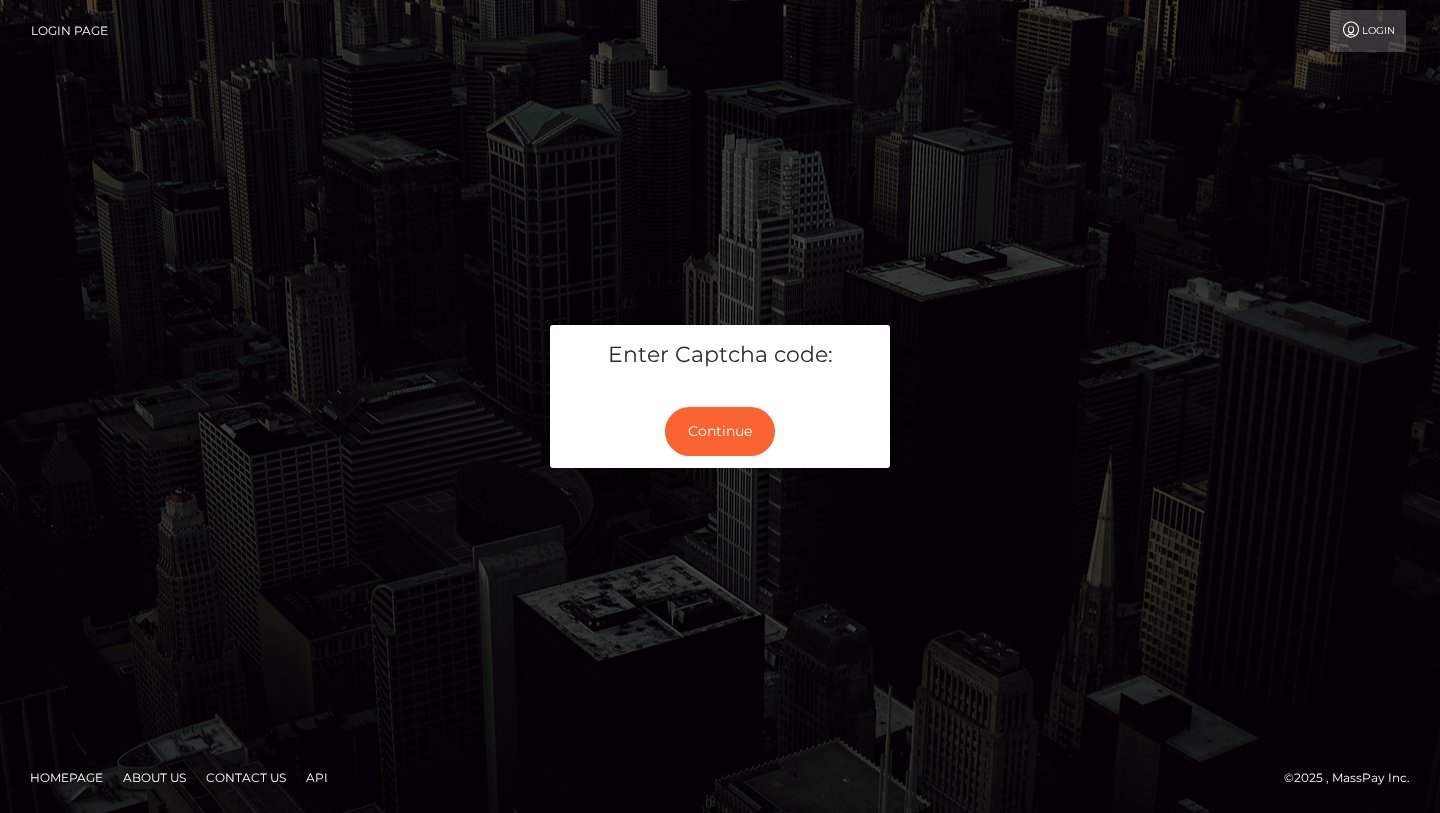 scroll, scrollTop: 0, scrollLeft: 0, axis: both 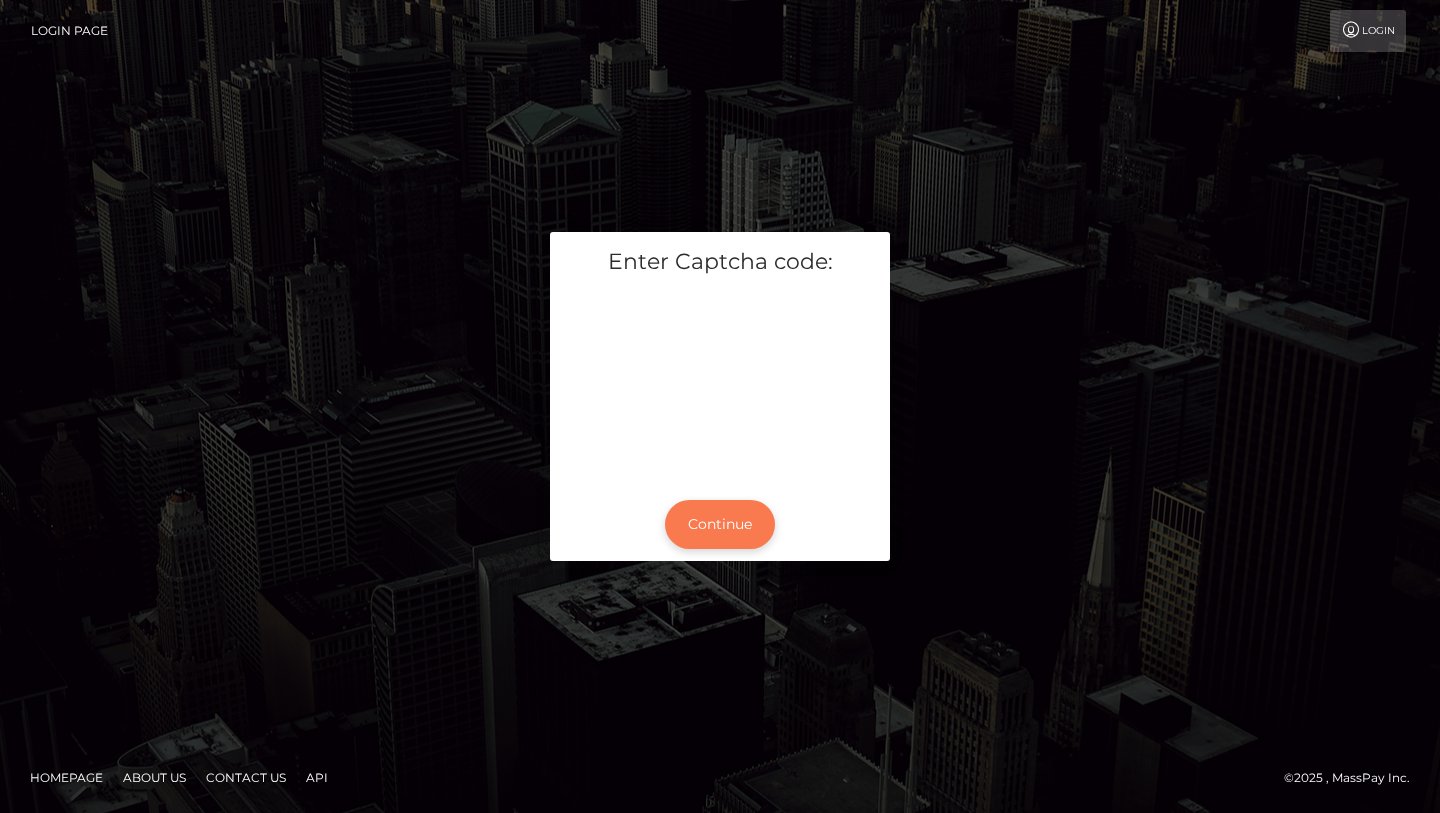 click on "Continue" at bounding box center [720, 524] 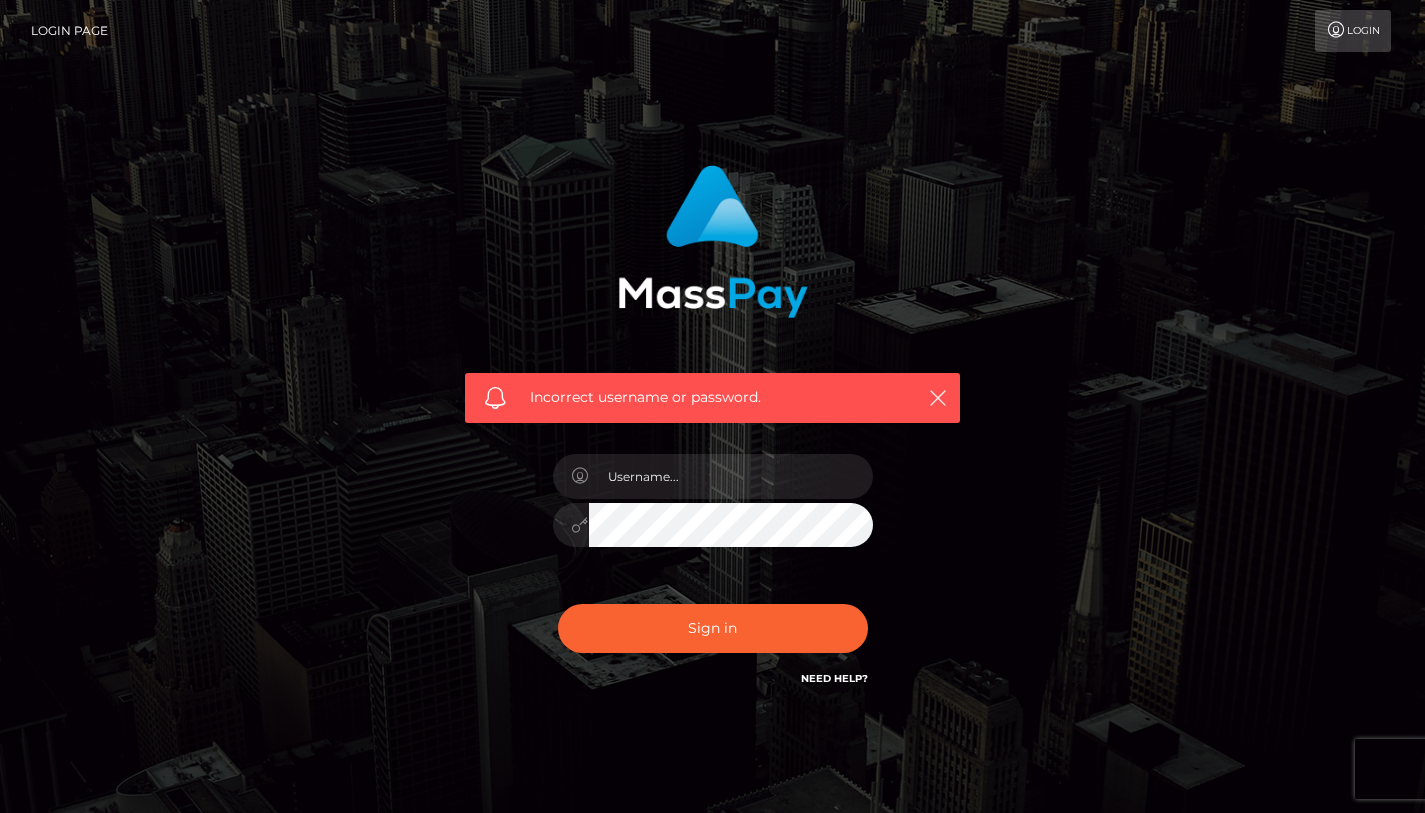 scroll, scrollTop: 0, scrollLeft: 0, axis: both 